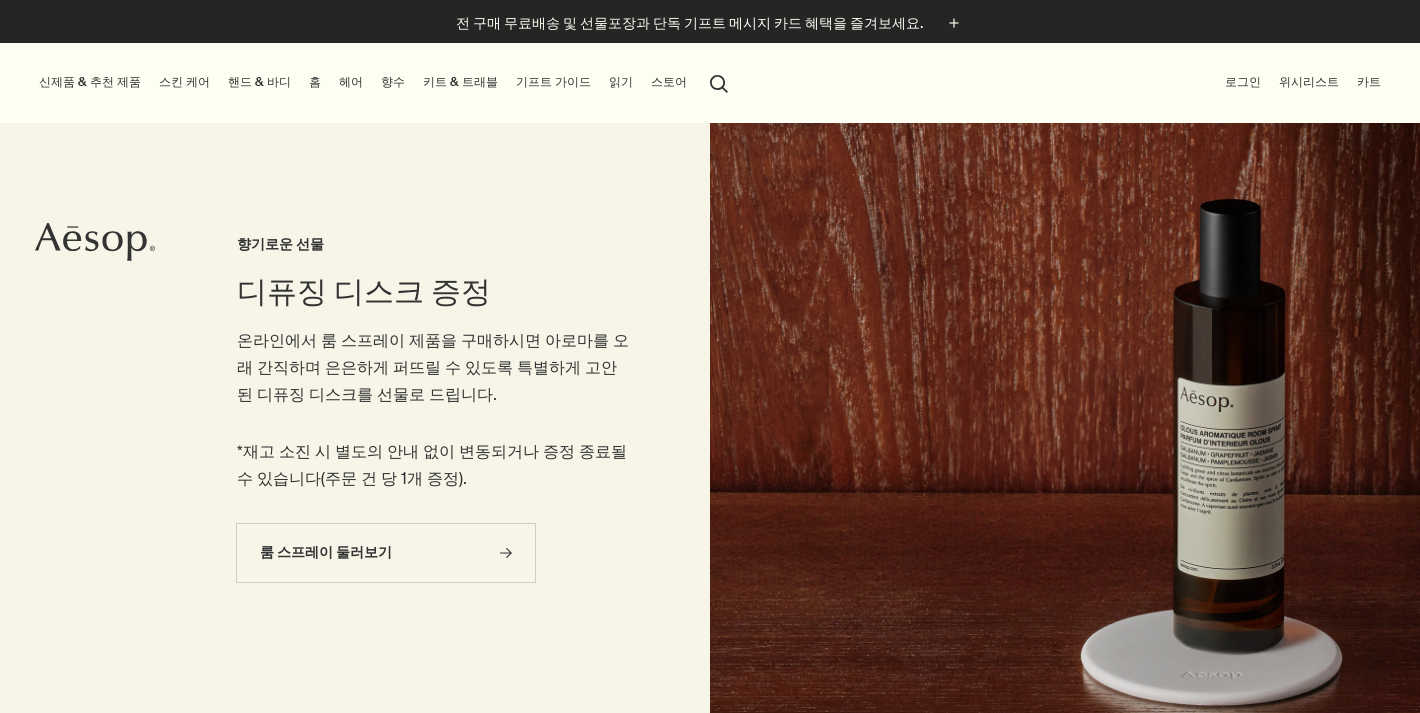scroll, scrollTop: 0, scrollLeft: 0, axis: both 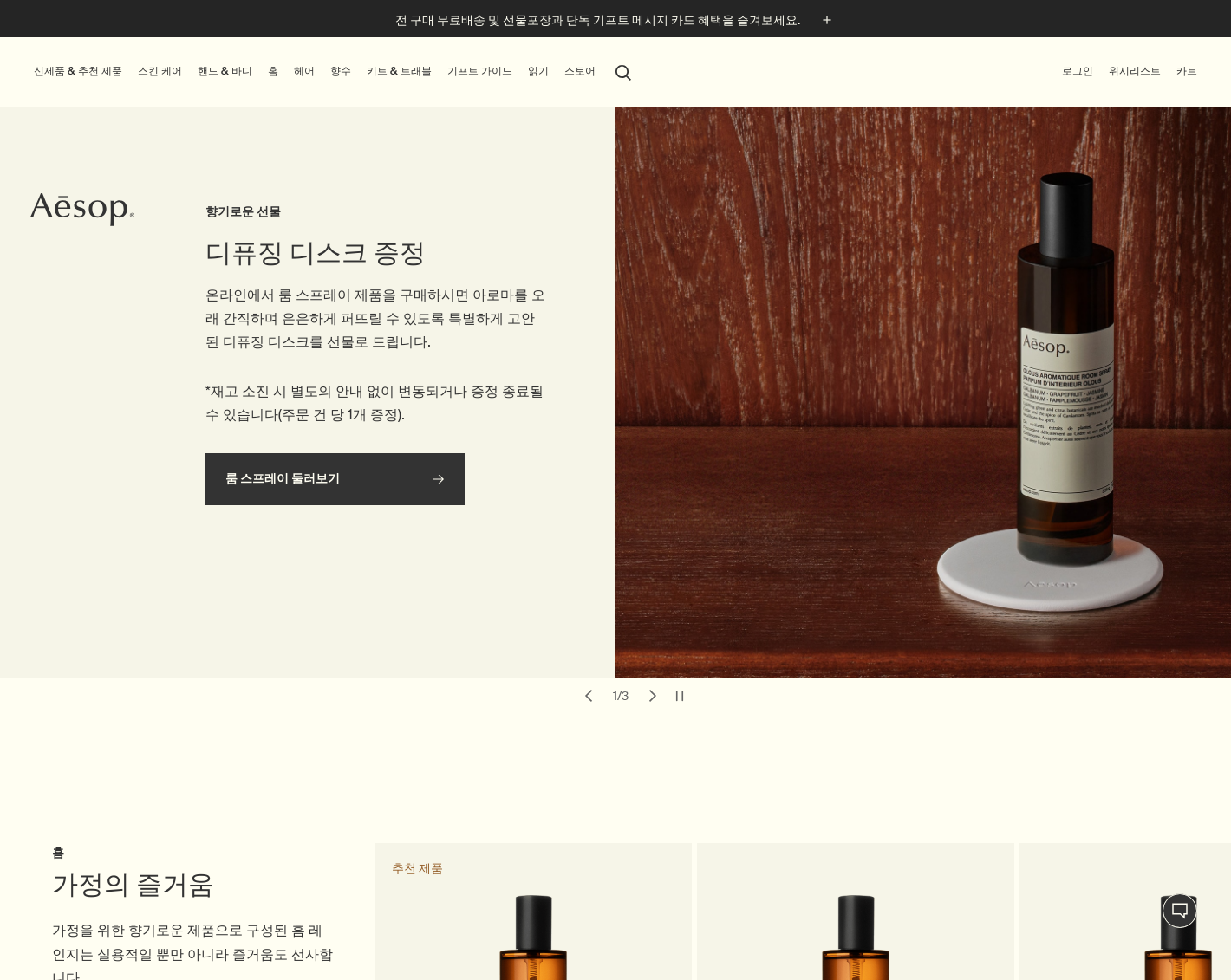 click on "룸 스프레이 둘러보기    rightArrow" at bounding box center [335, 479] 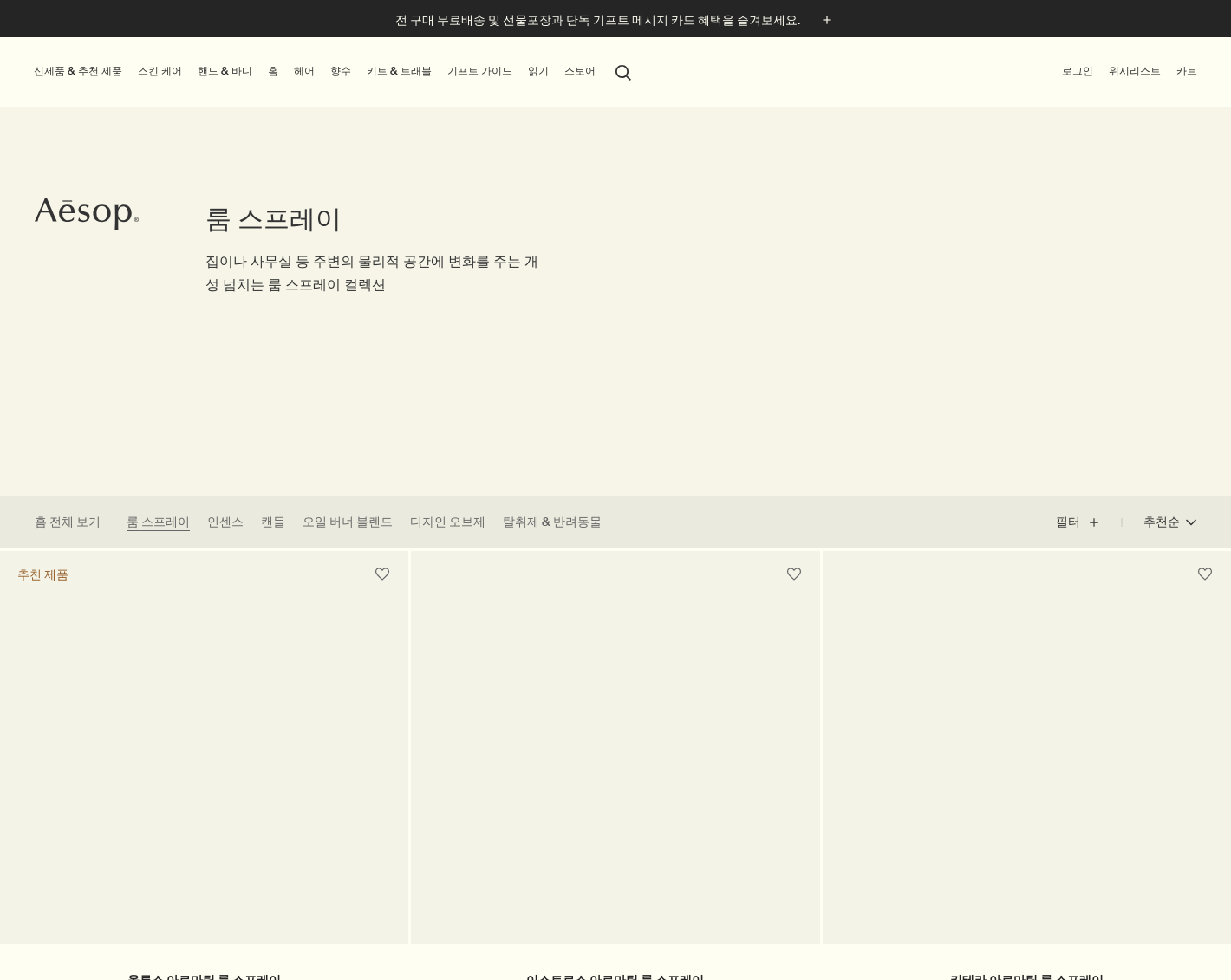 scroll, scrollTop: 0, scrollLeft: 0, axis: both 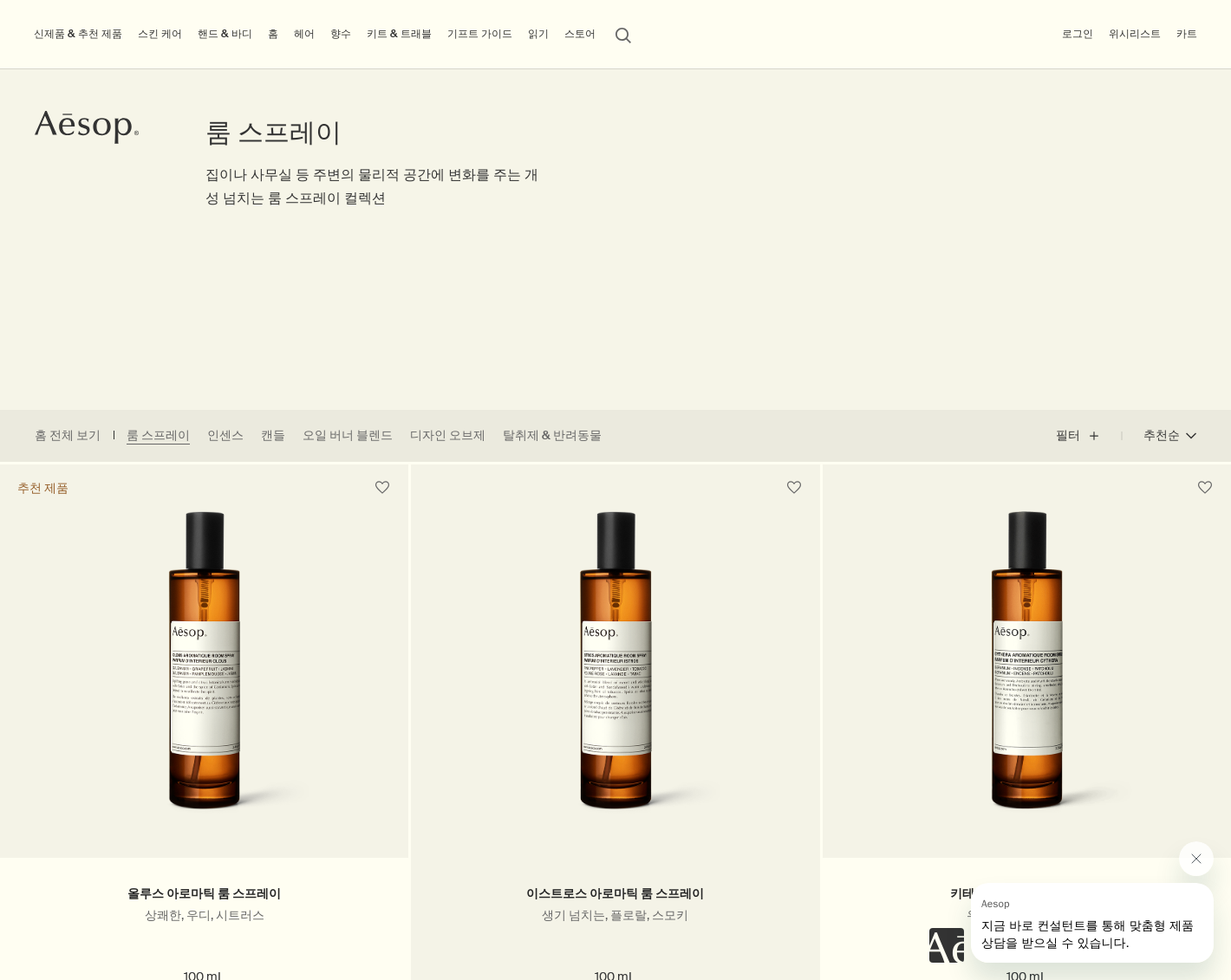click at bounding box center [615, 672] 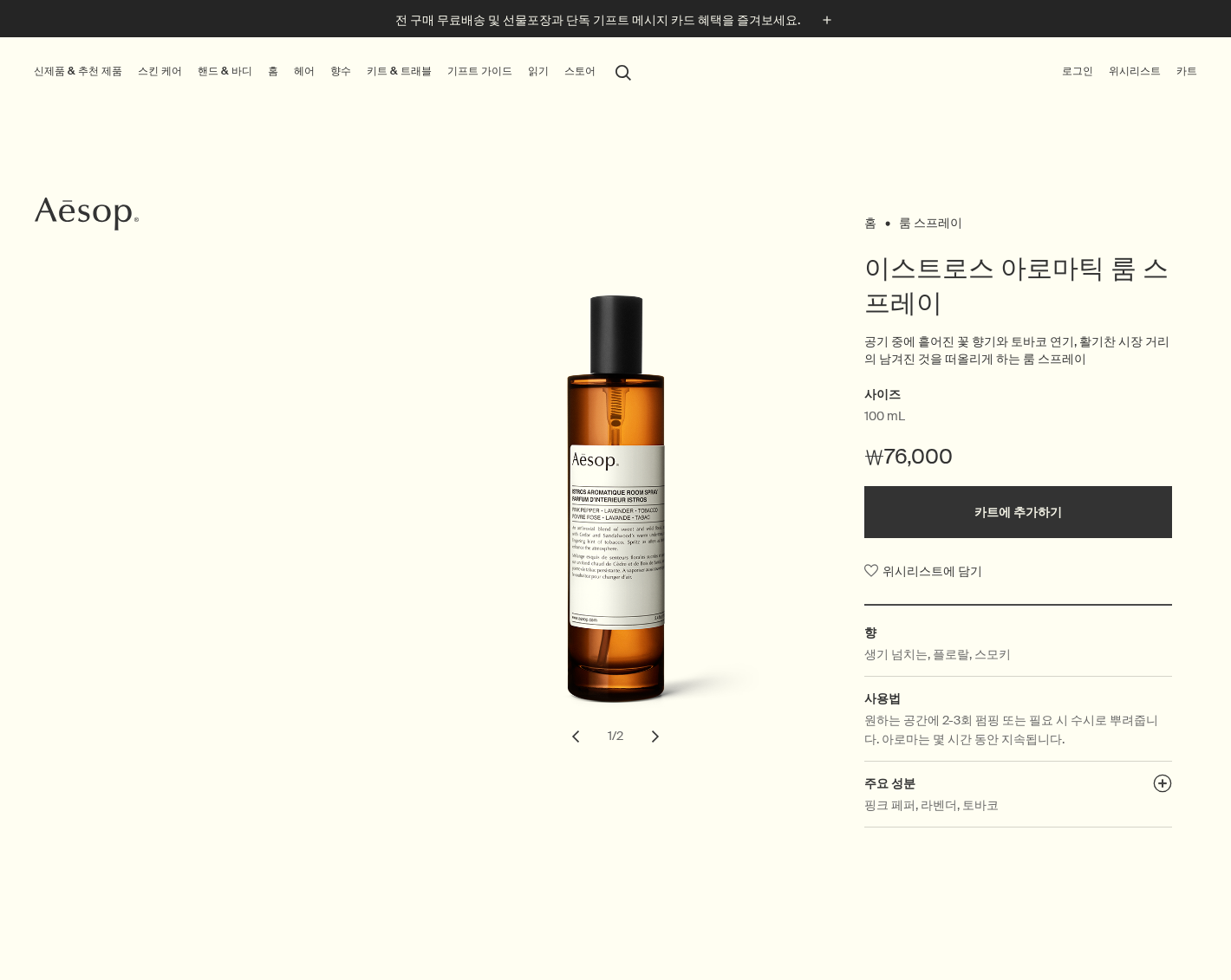 scroll, scrollTop: 0, scrollLeft: 0, axis: both 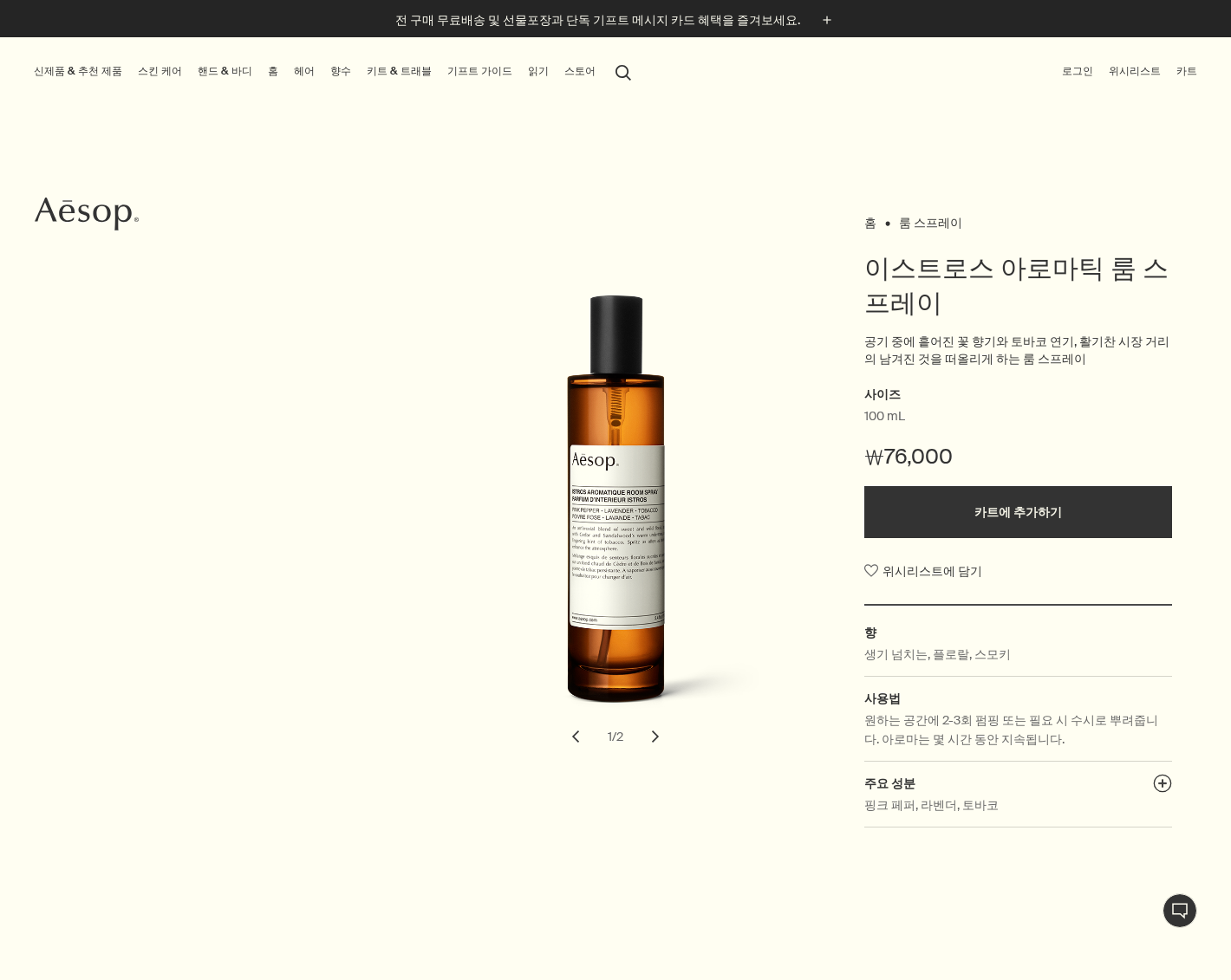 click on "홈 룸 스프레이 이스트로스 아로마틱 룸 스프레이 공기 중에 흩어진 꽃 향기와 토바코 연기, 활기찬 시장 거리의 남겨진 것을 떠올리게 하는 룸 스프레이 사이즈 100 mL ₩76,000   카트에 추가하기  위시리스트에 담기 향 생기 넘치는, 플로랄, 스모키 사용법 원하는 공간에 2-3회 펌핑 또는 필요 시 수시로 뿌려줍니다. 아로마는 몇 시간 동안 지속됩니다. 주요 성분 plusAndCloseWithCircle 핑크 페퍼, 라벤더, 토바코 chevron chevron 1  /  2" at bounding box center (616, 525) 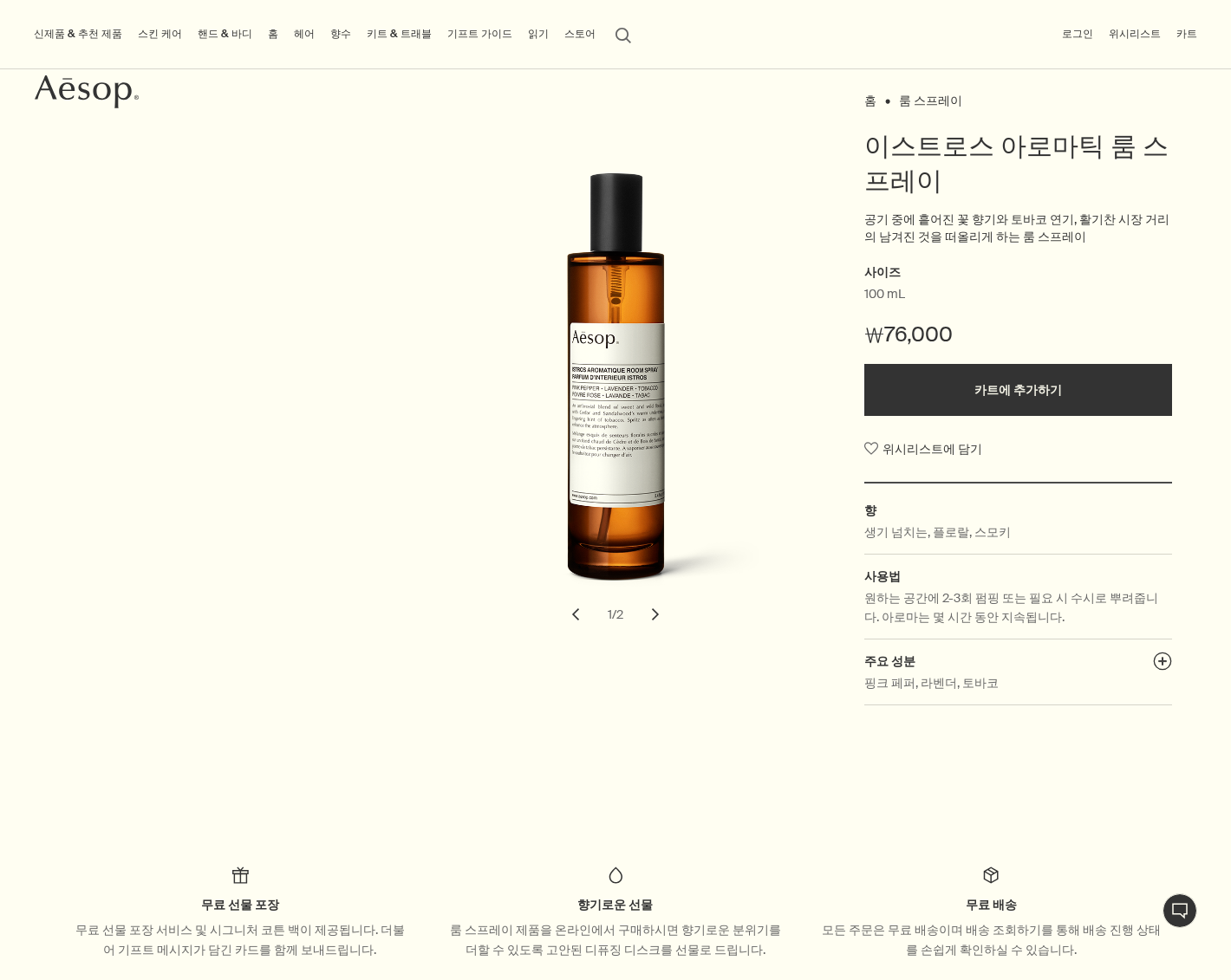 scroll, scrollTop: 0, scrollLeft: 0, axis: both 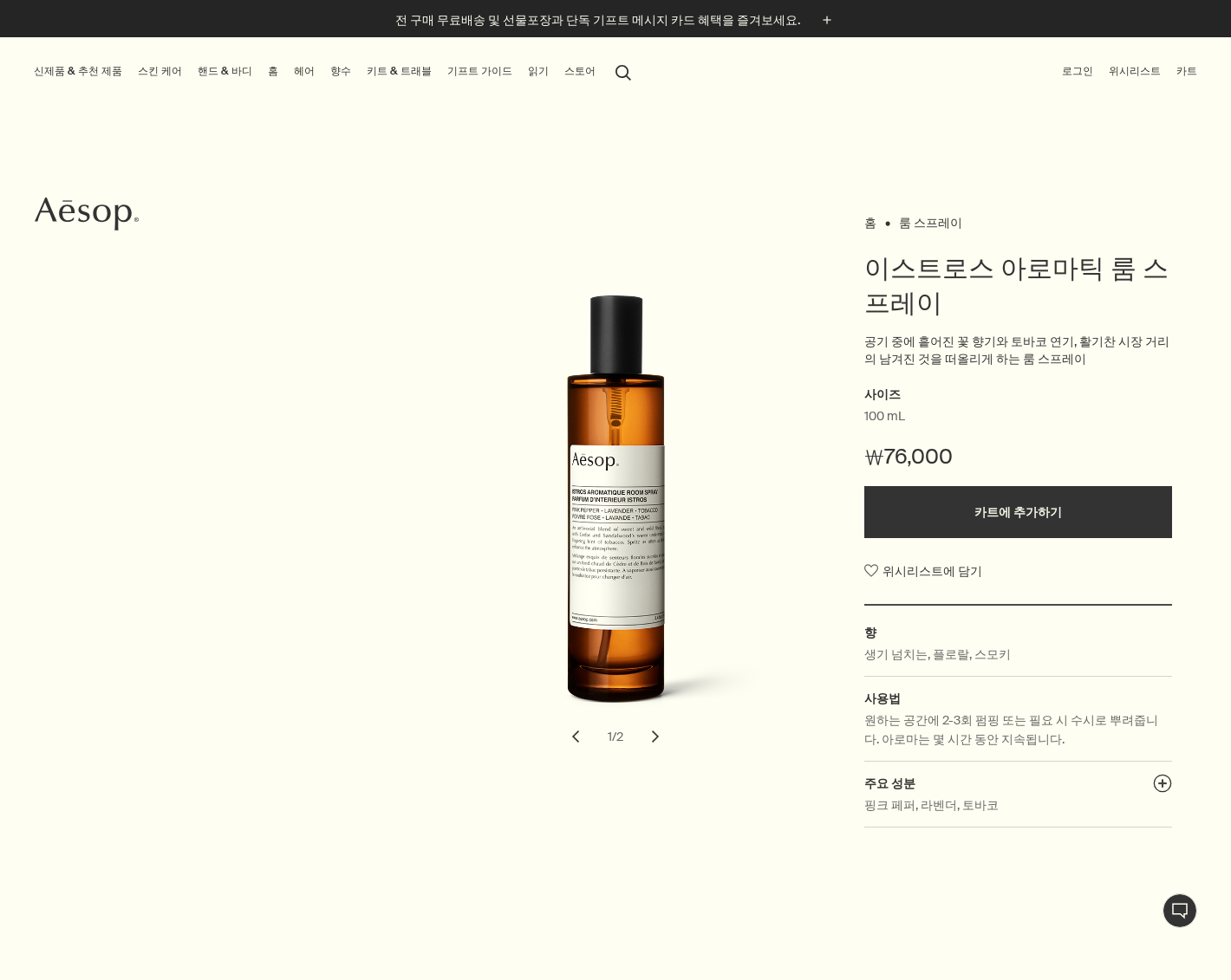 click on "chevron" at bounding box center (655, 737) 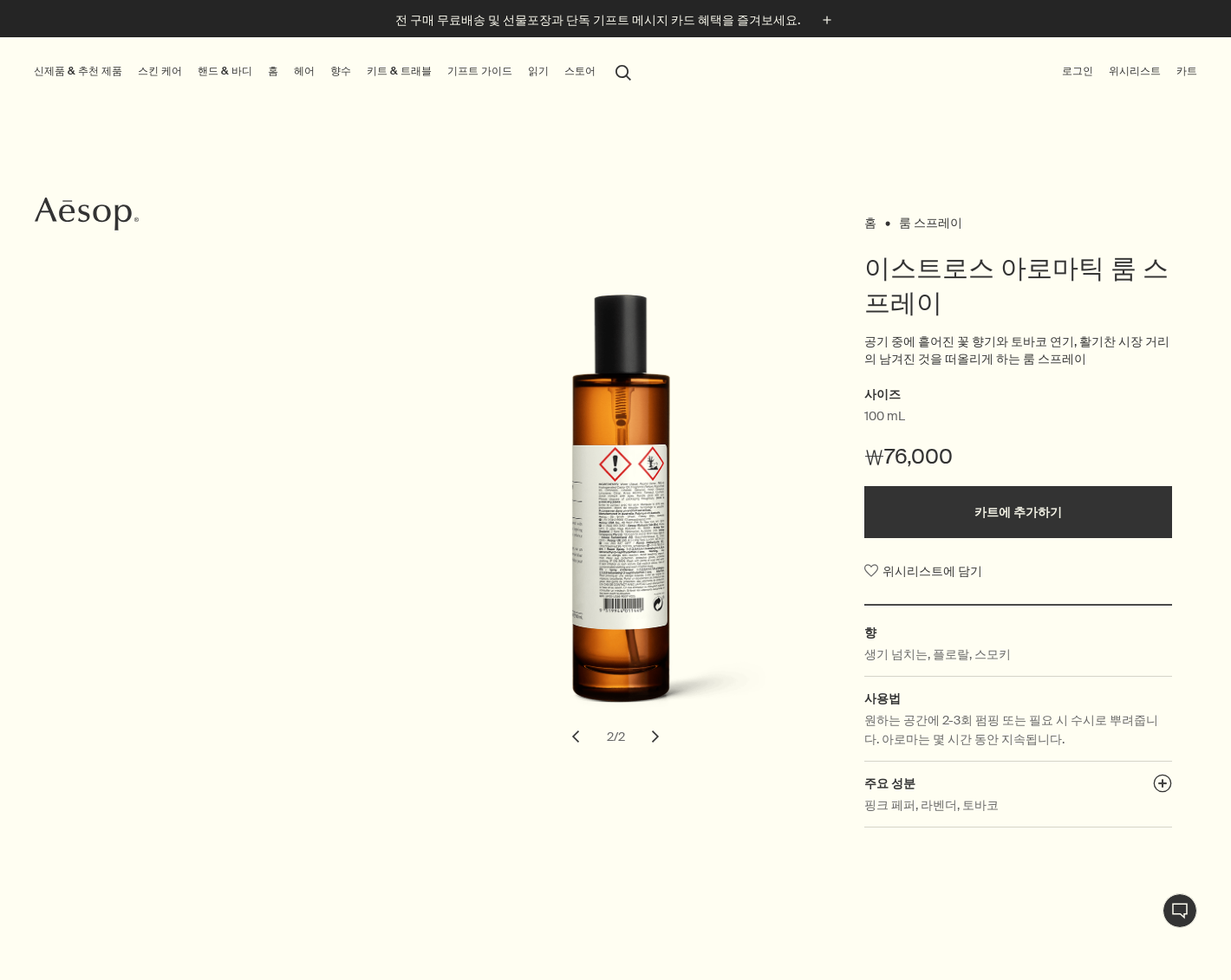 click on "chevron" at bounding box center [576, 737] 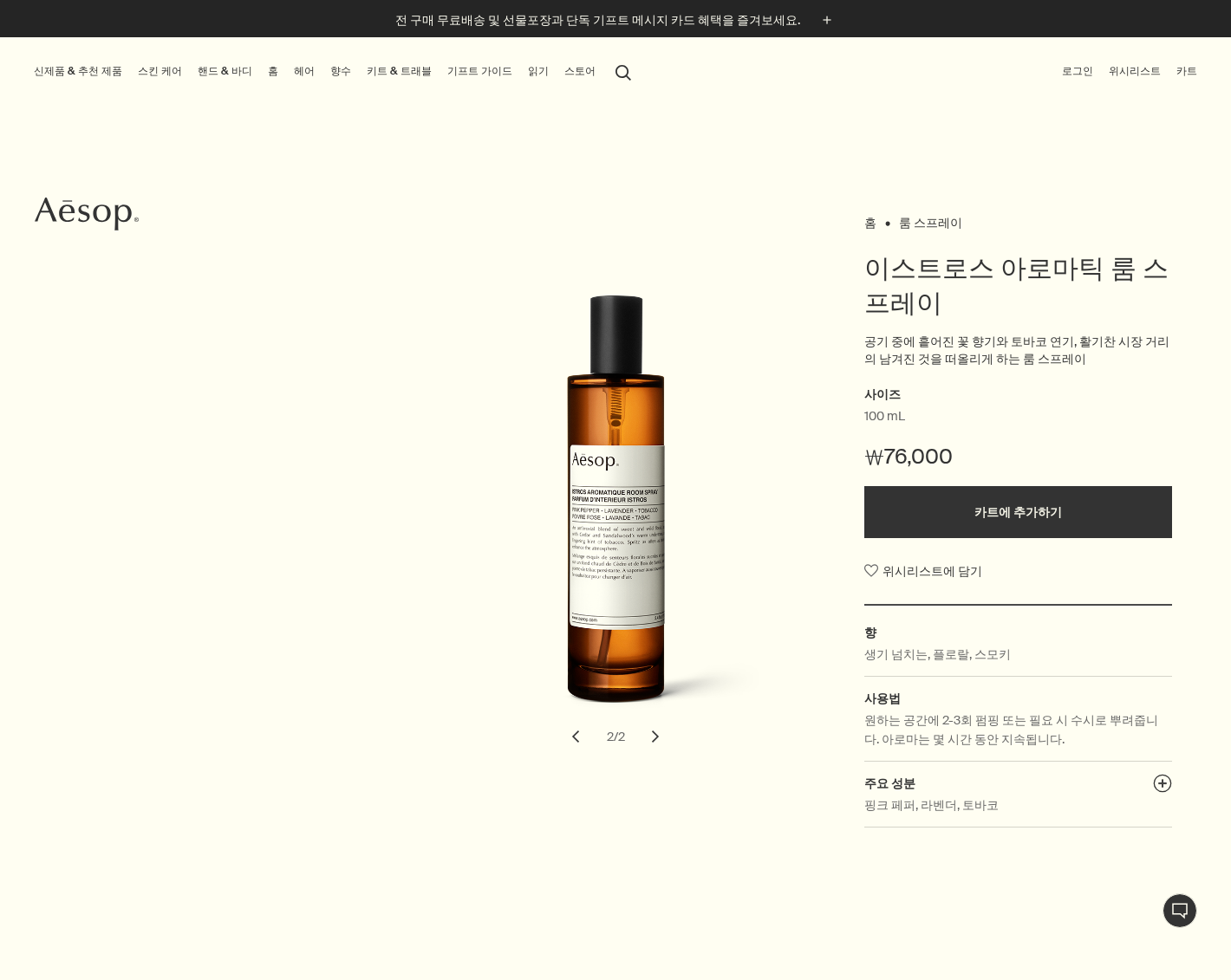 type 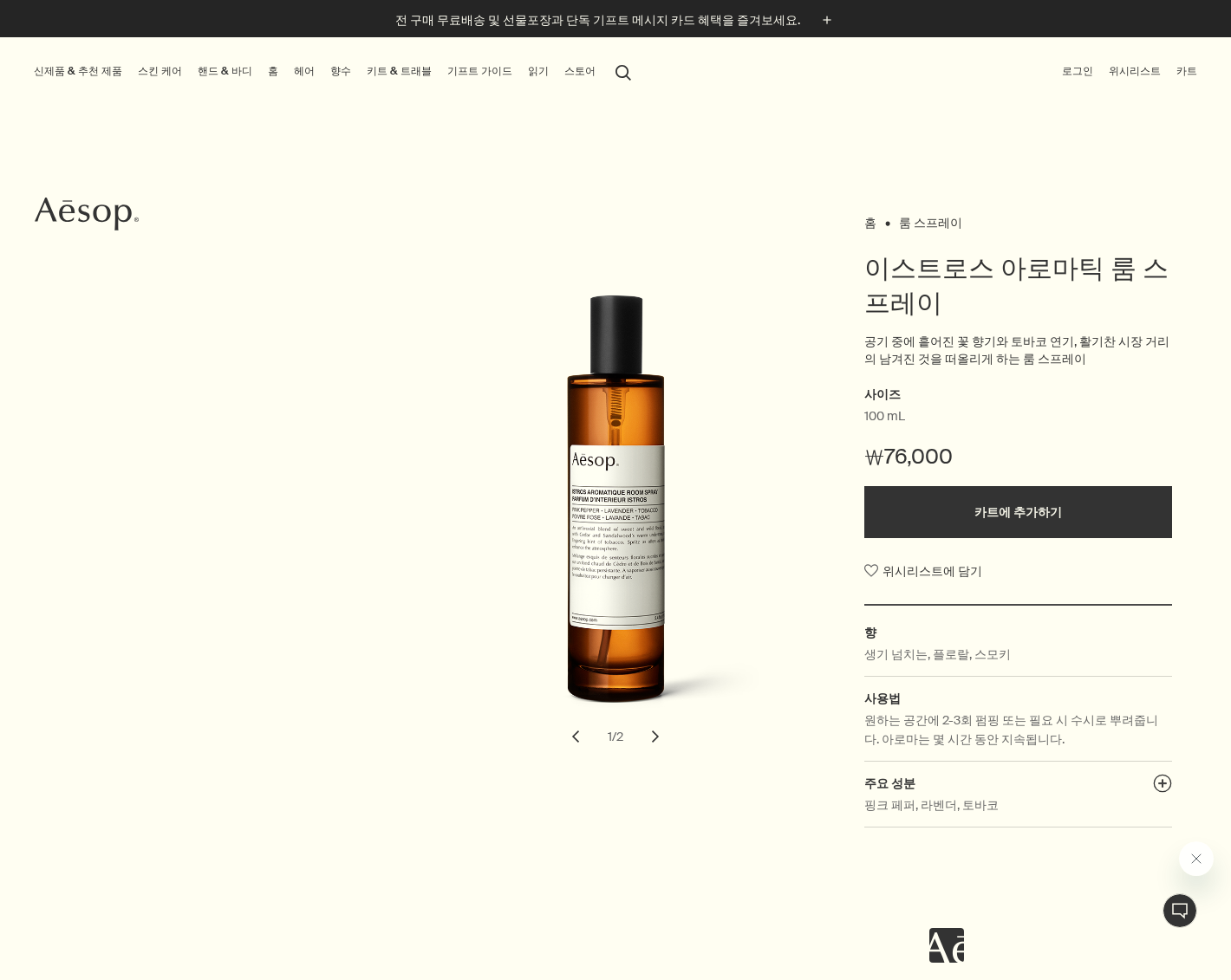 scroll, scrollTop: 0, scrollLeft: 0, axis: both 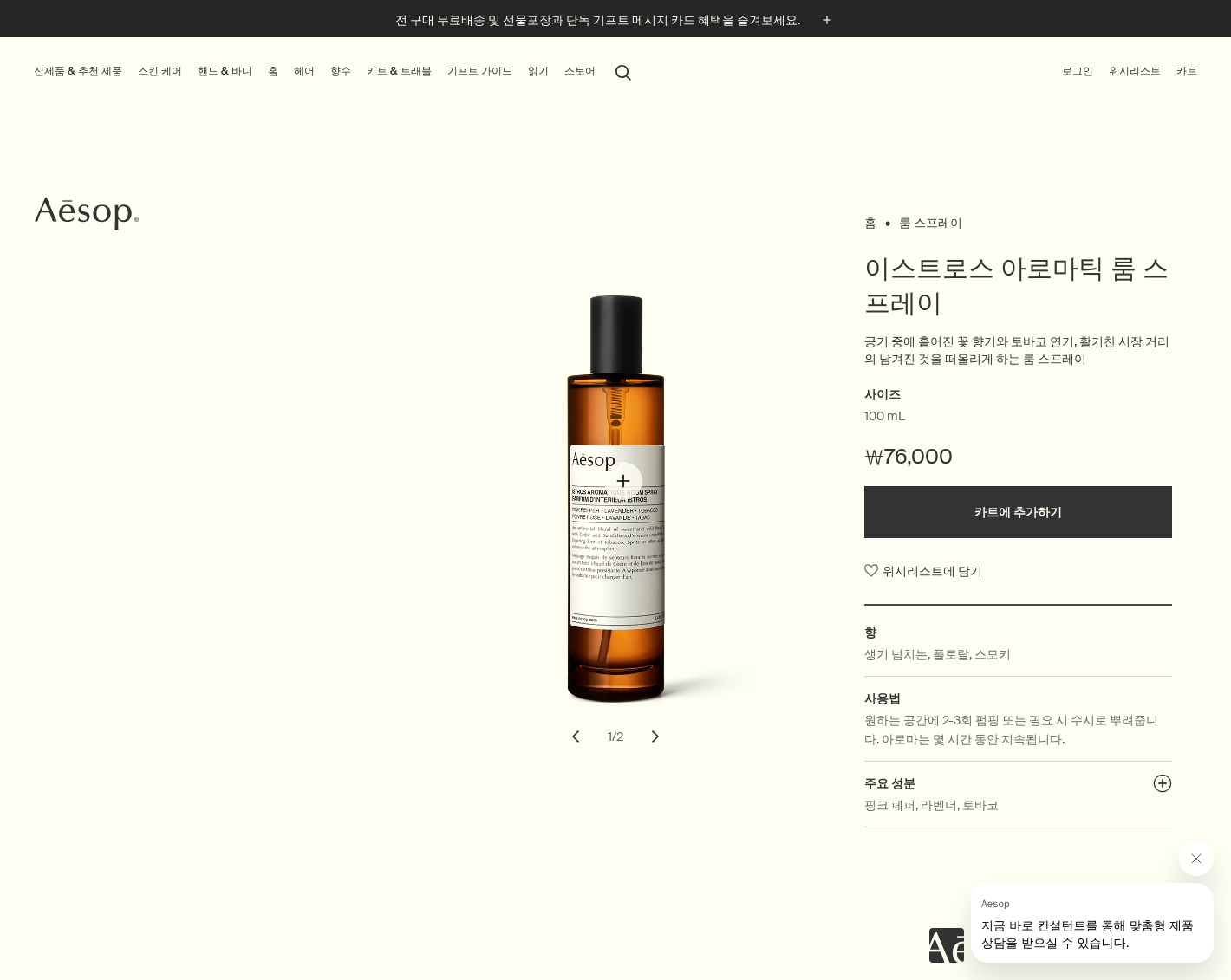 click at bounding box center (621, 514) 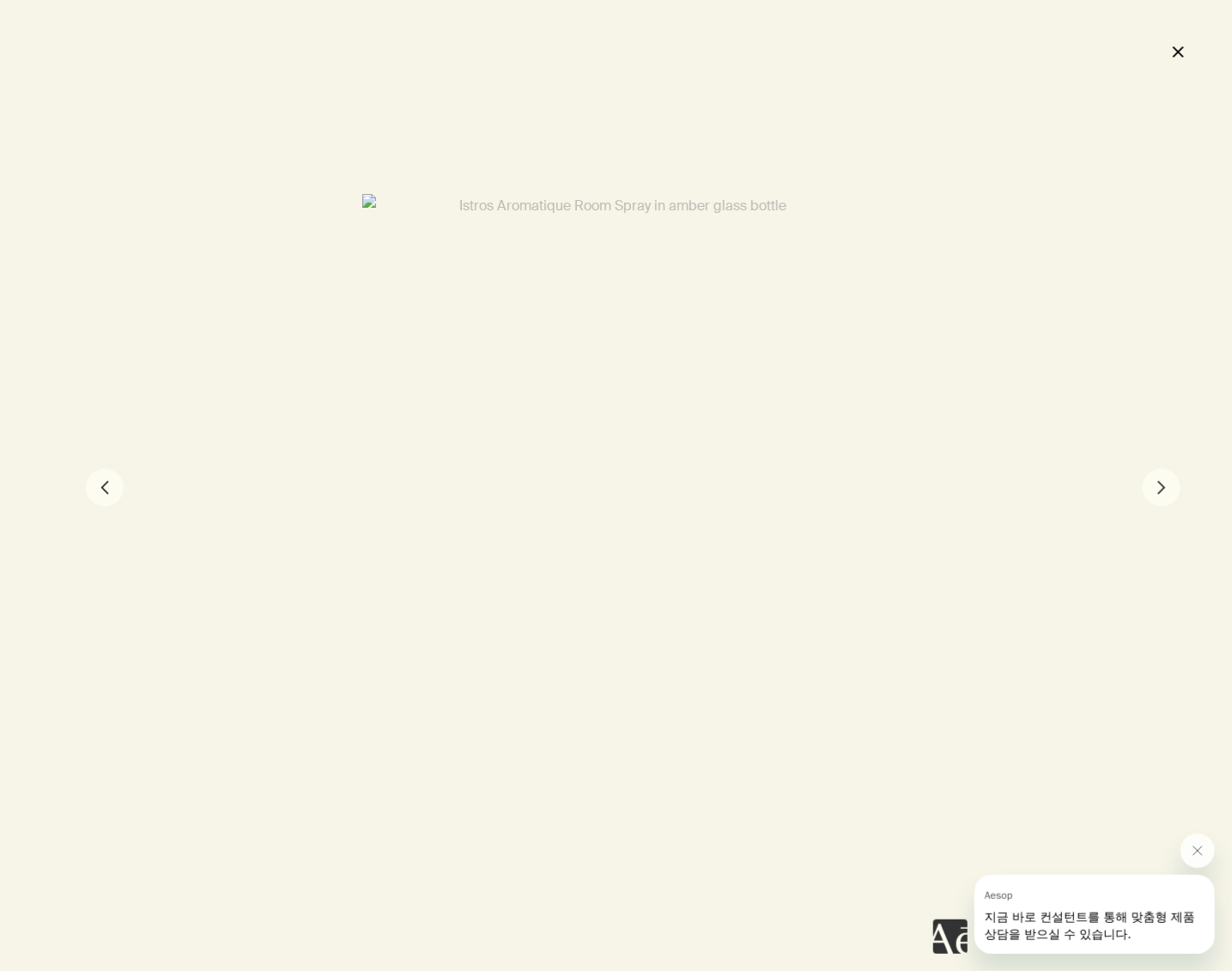 click on "close" at bounding box center (1178, 52) 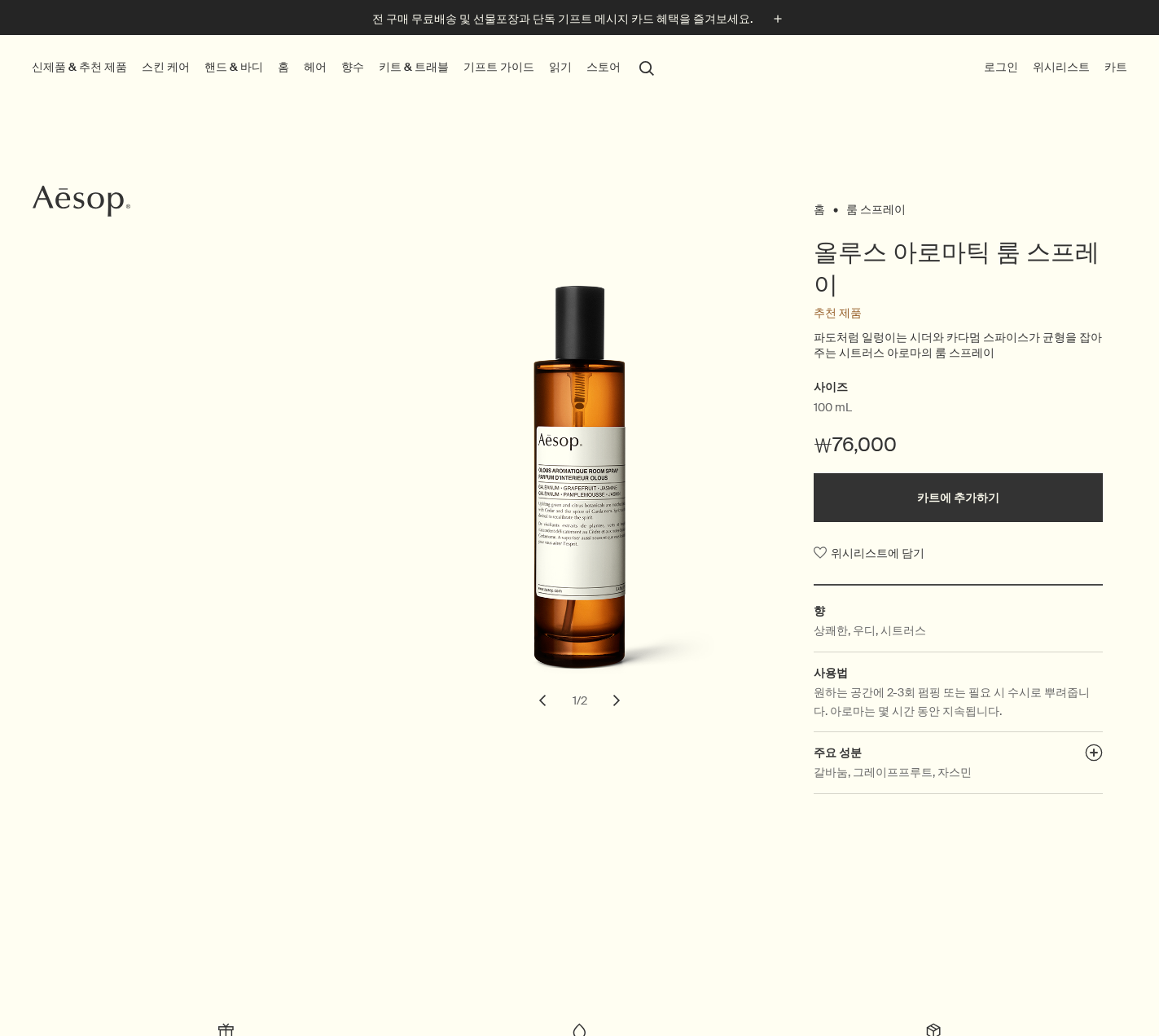 scroll, scrollTop: 0, scrollLeft: 0, axis: both 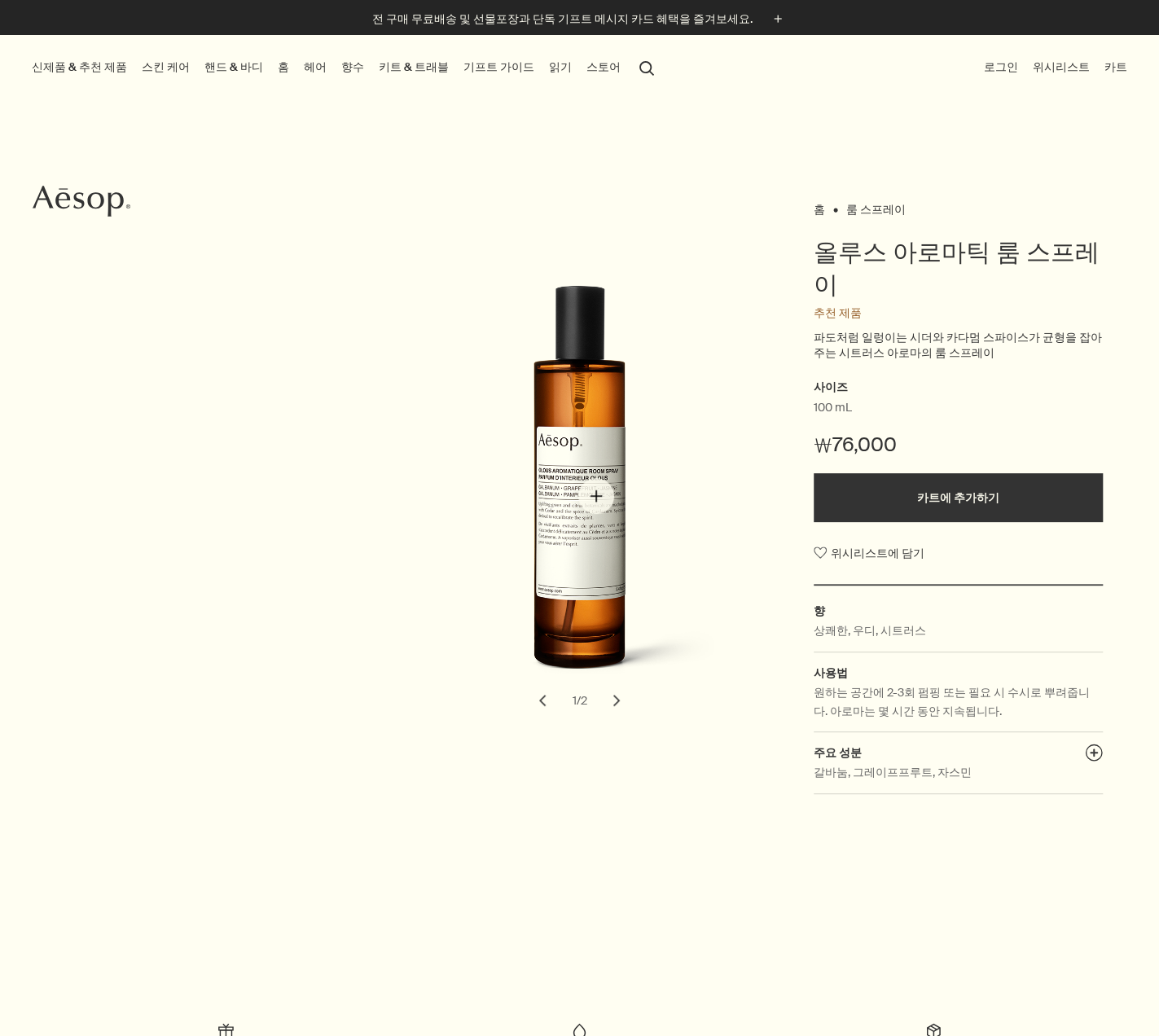 click at bounding box center (584, 491) 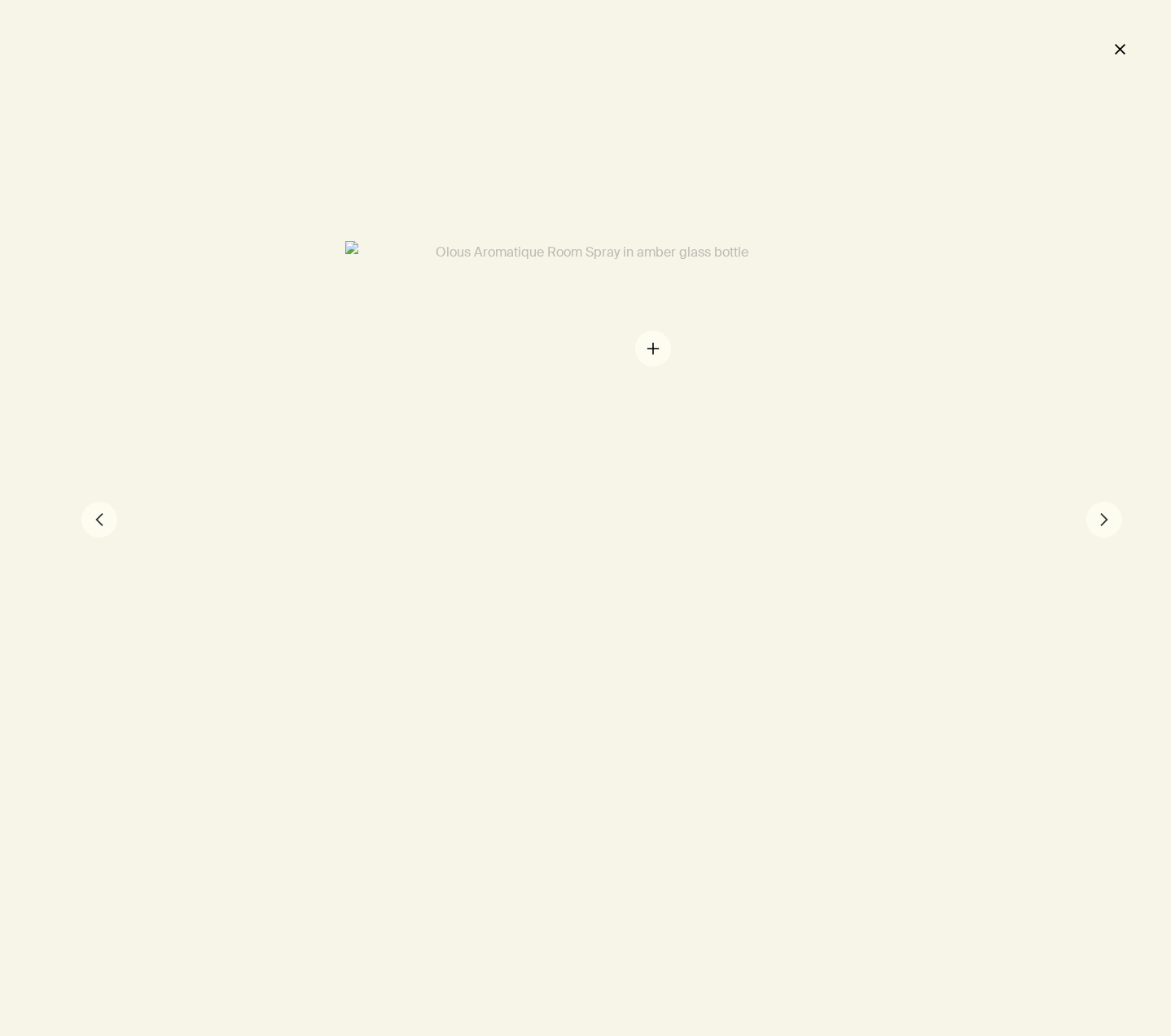 drag, startPoint x: 612, startPoint y: 310, endPoint x: 670, endPoint y: 358, distance: 75.28612 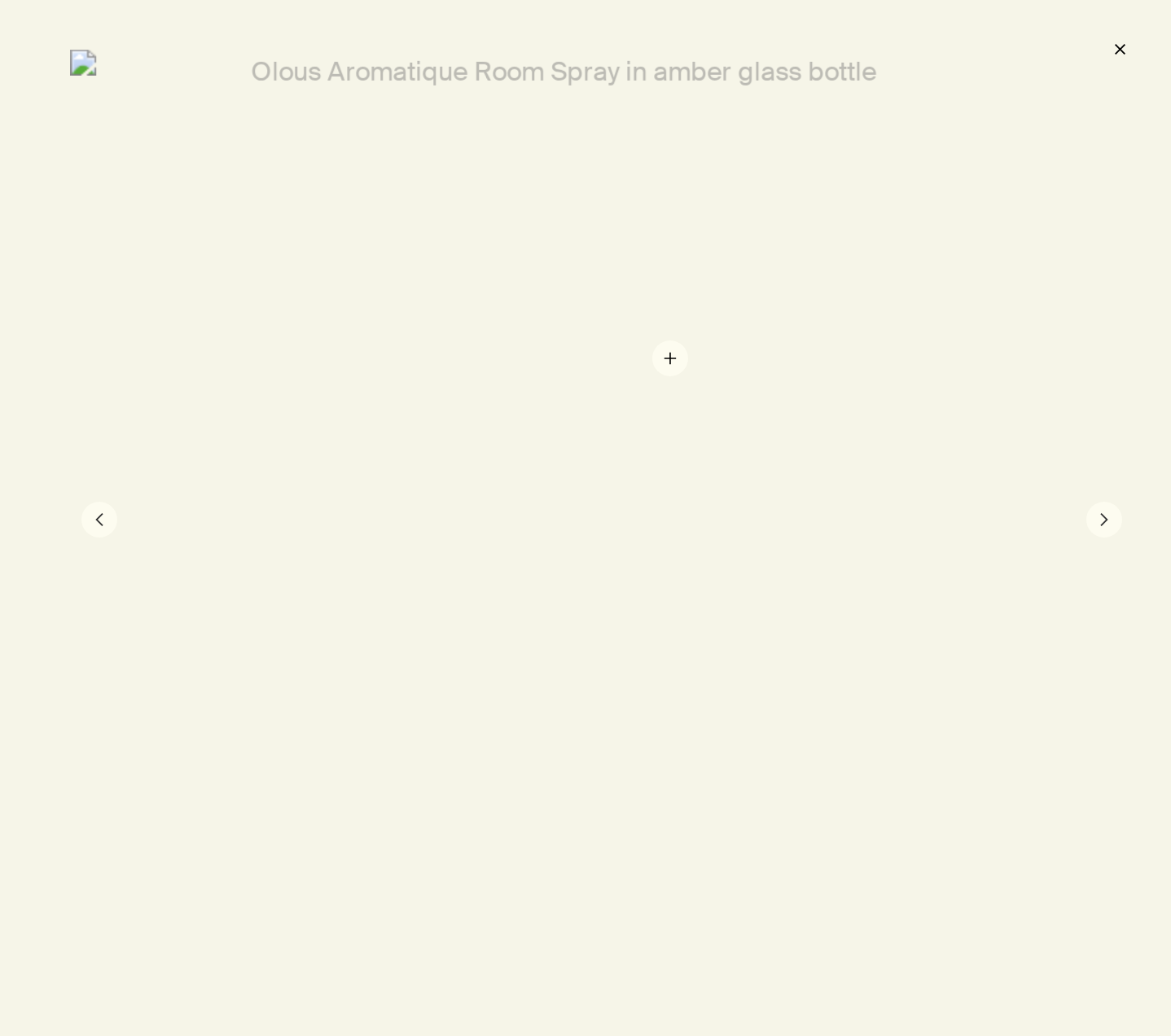 click at bounding box center [550, 604] 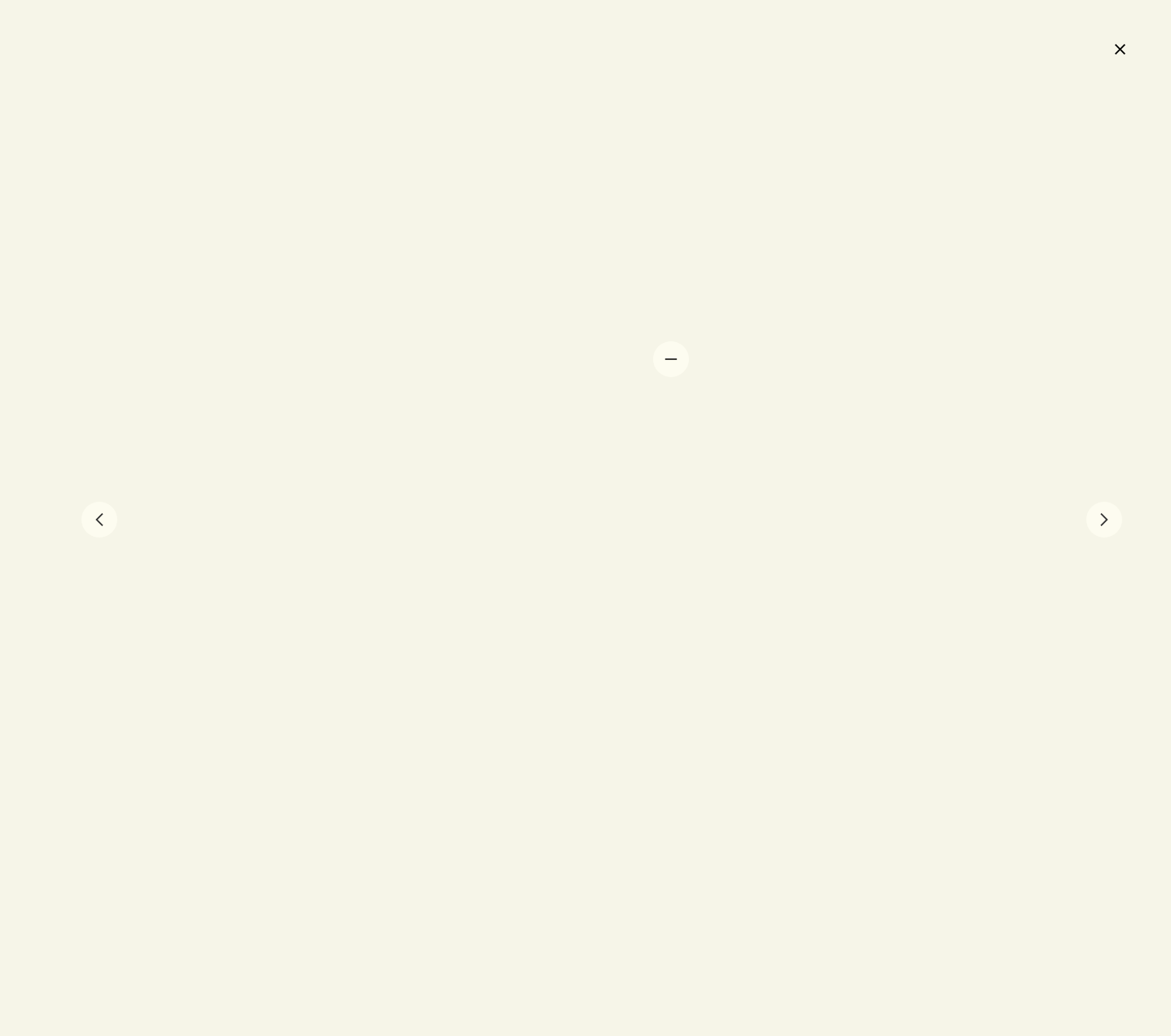 click at bounding box center [515, 688] 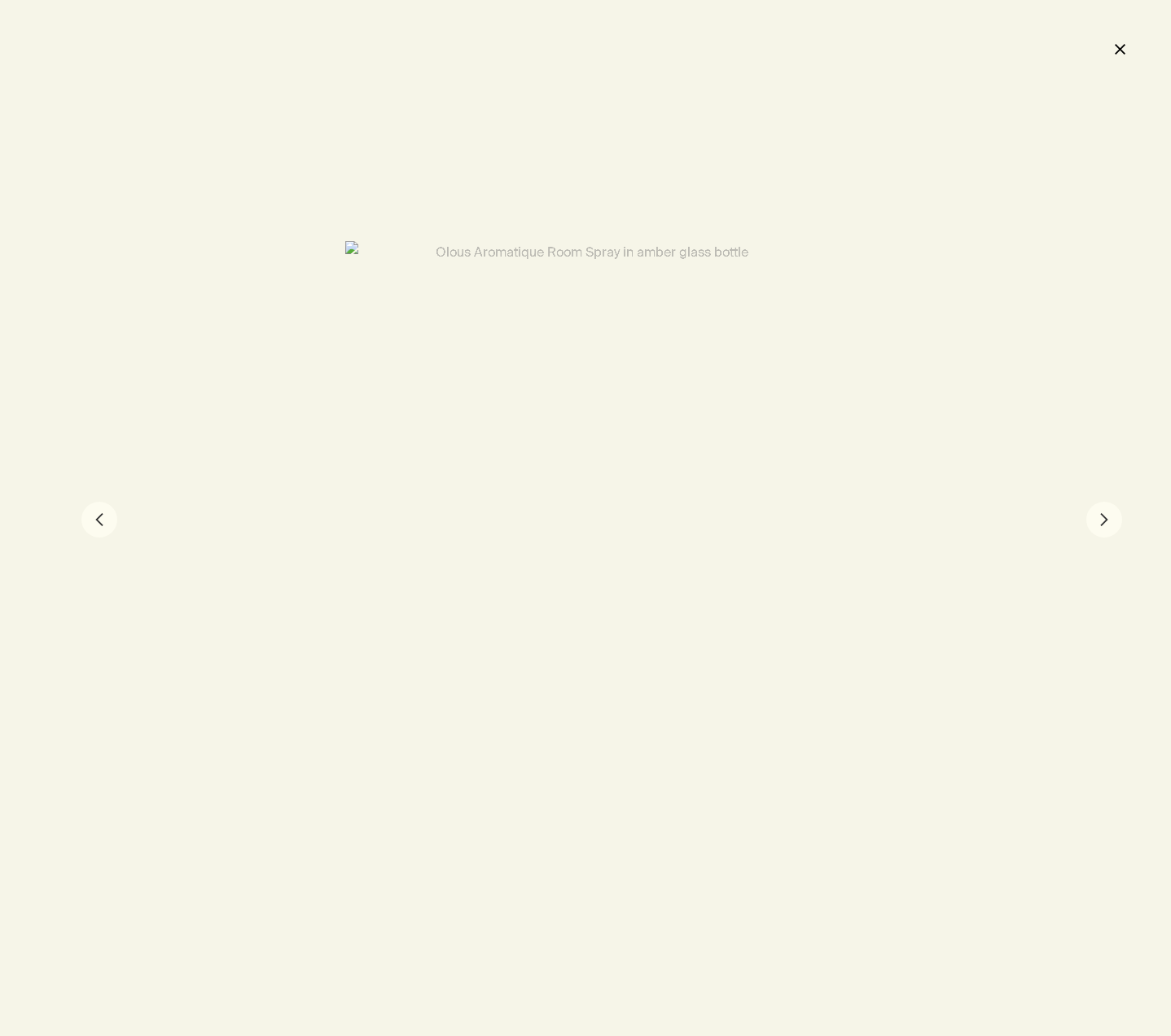 click on "chevron" at bounding box center (1104, 520) 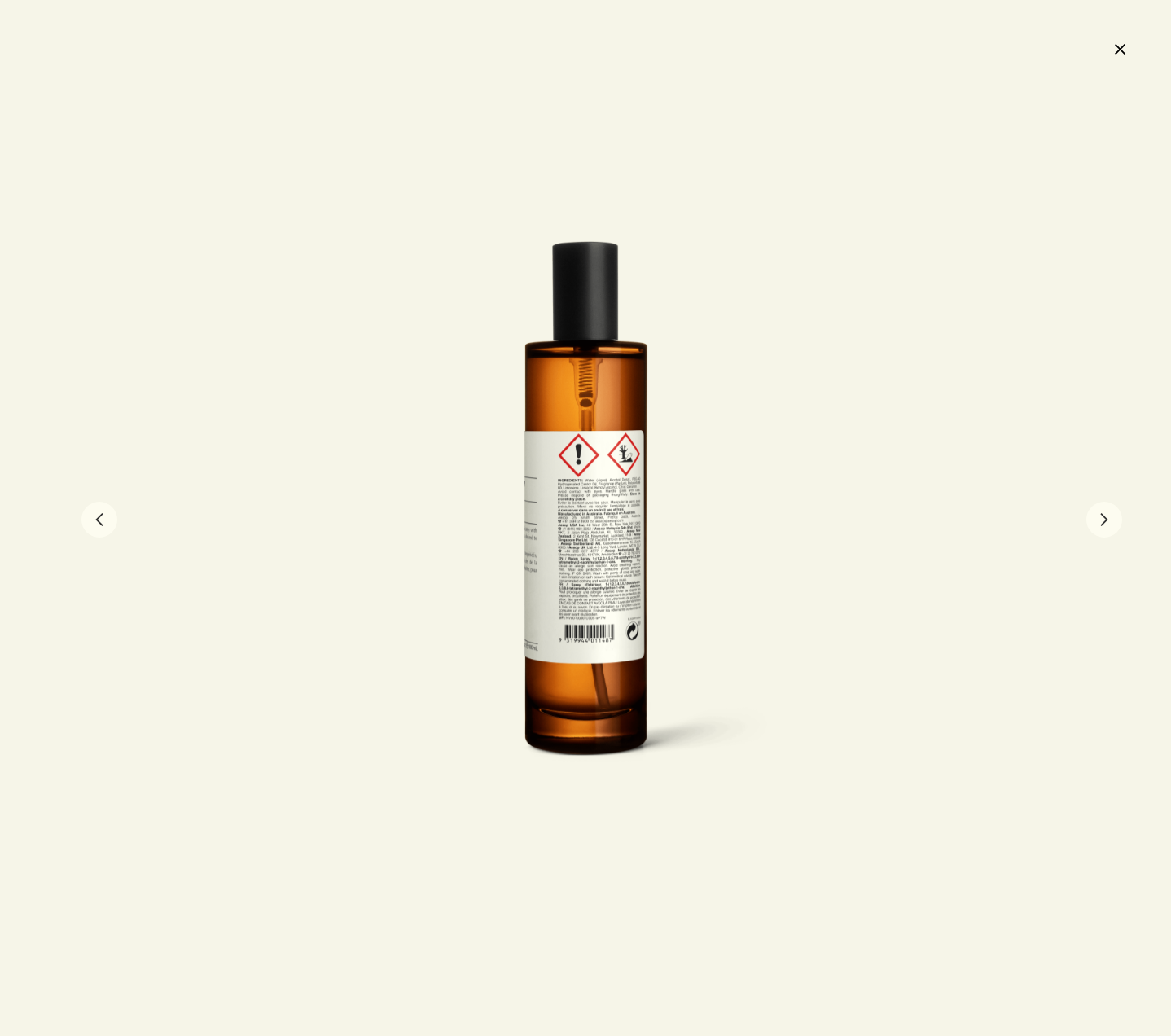 click on "chevron" at bounding box center (99, 520) 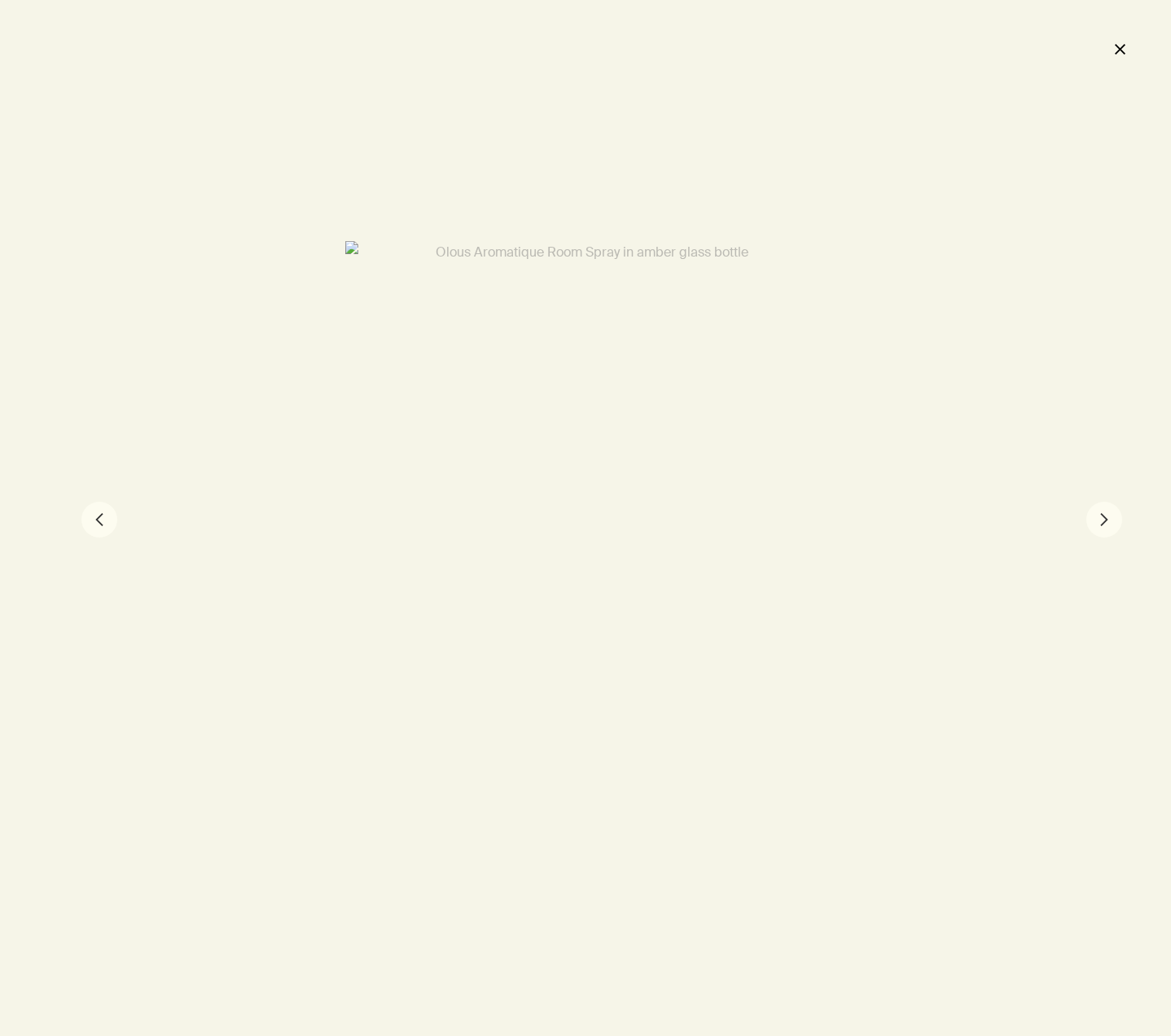 click on "chevron" at bounding box center [99, 520] 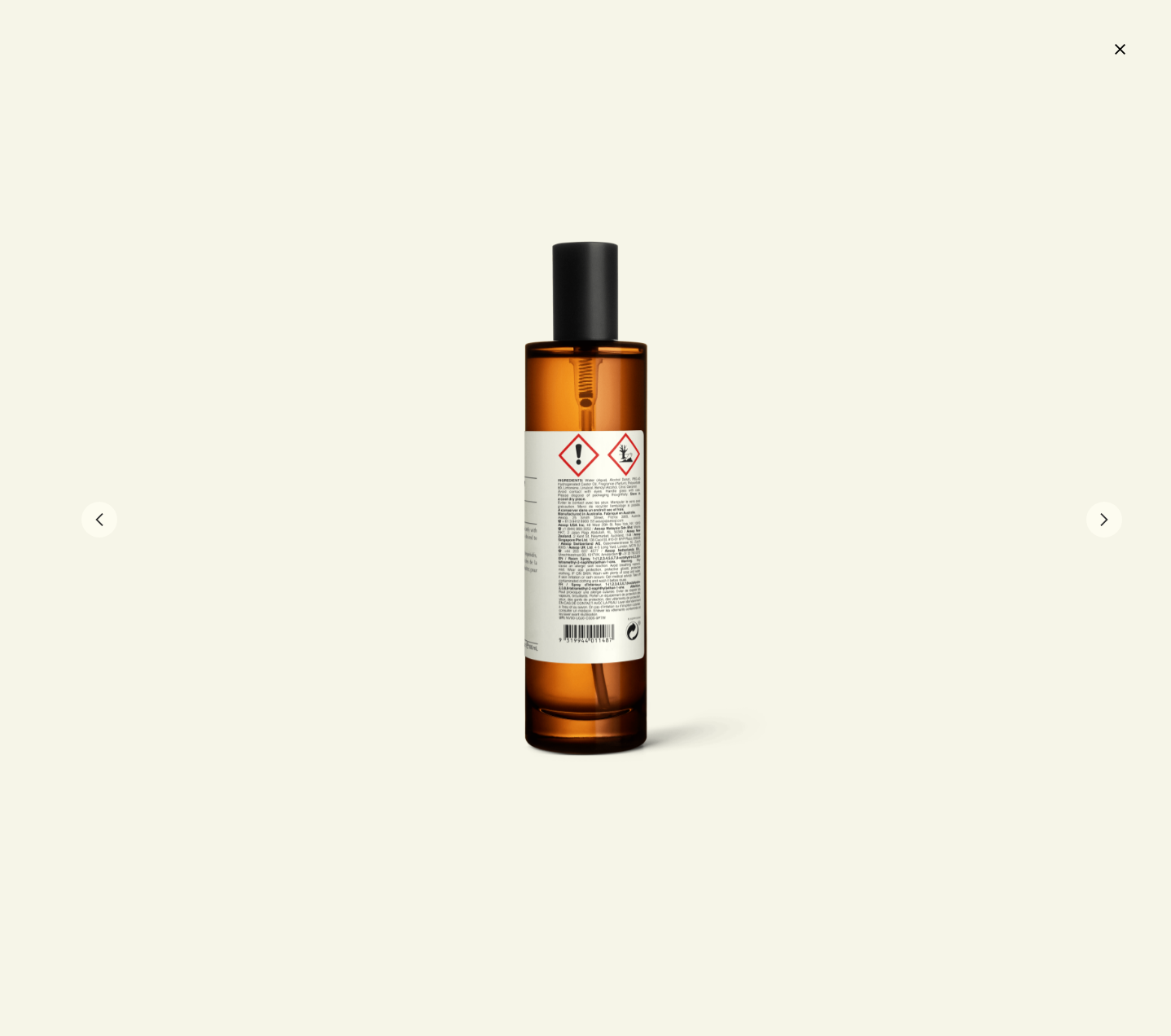 click on "chevron" at bounding box center (99, 520) 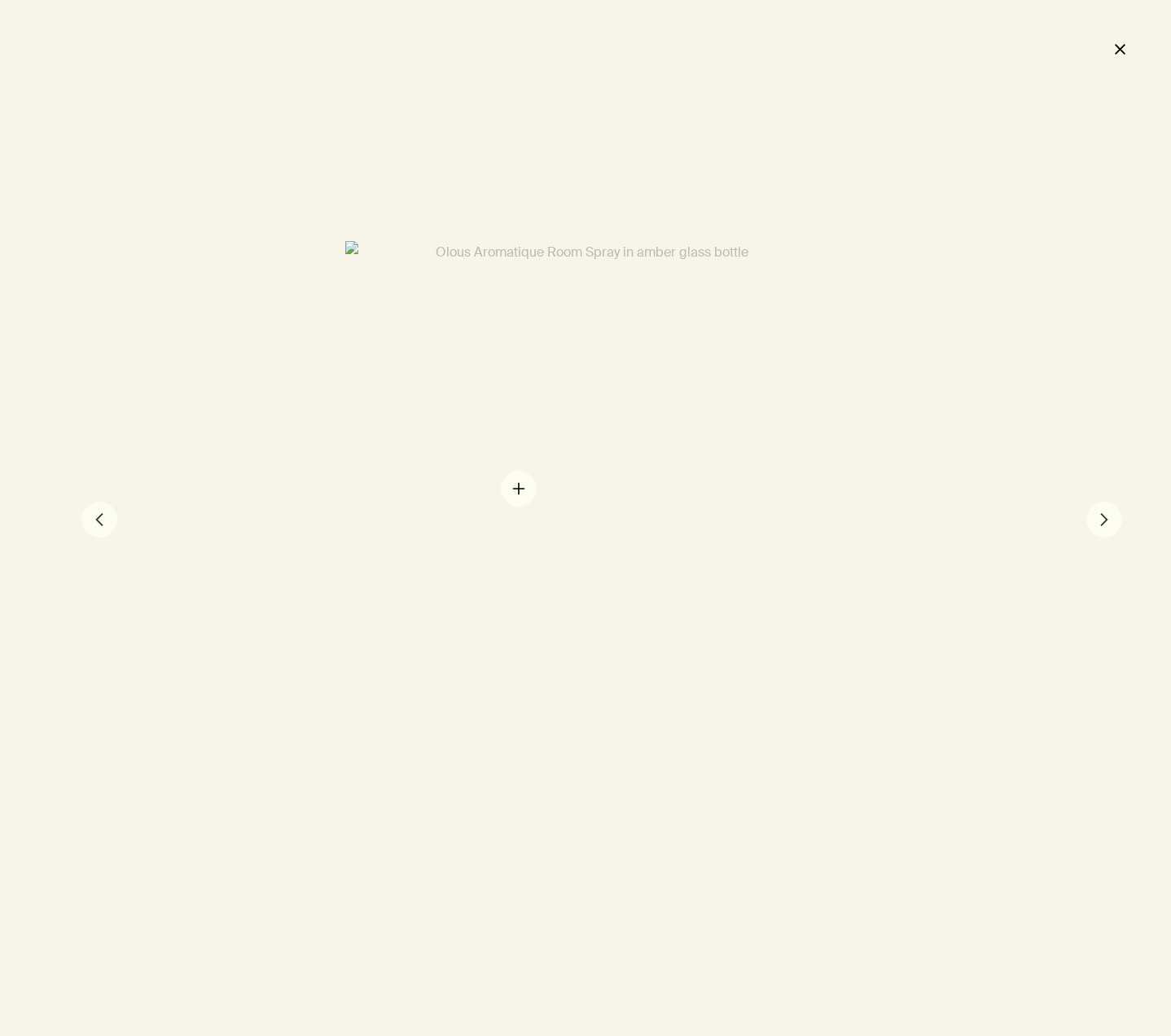 click at bounding box center [586, 518] 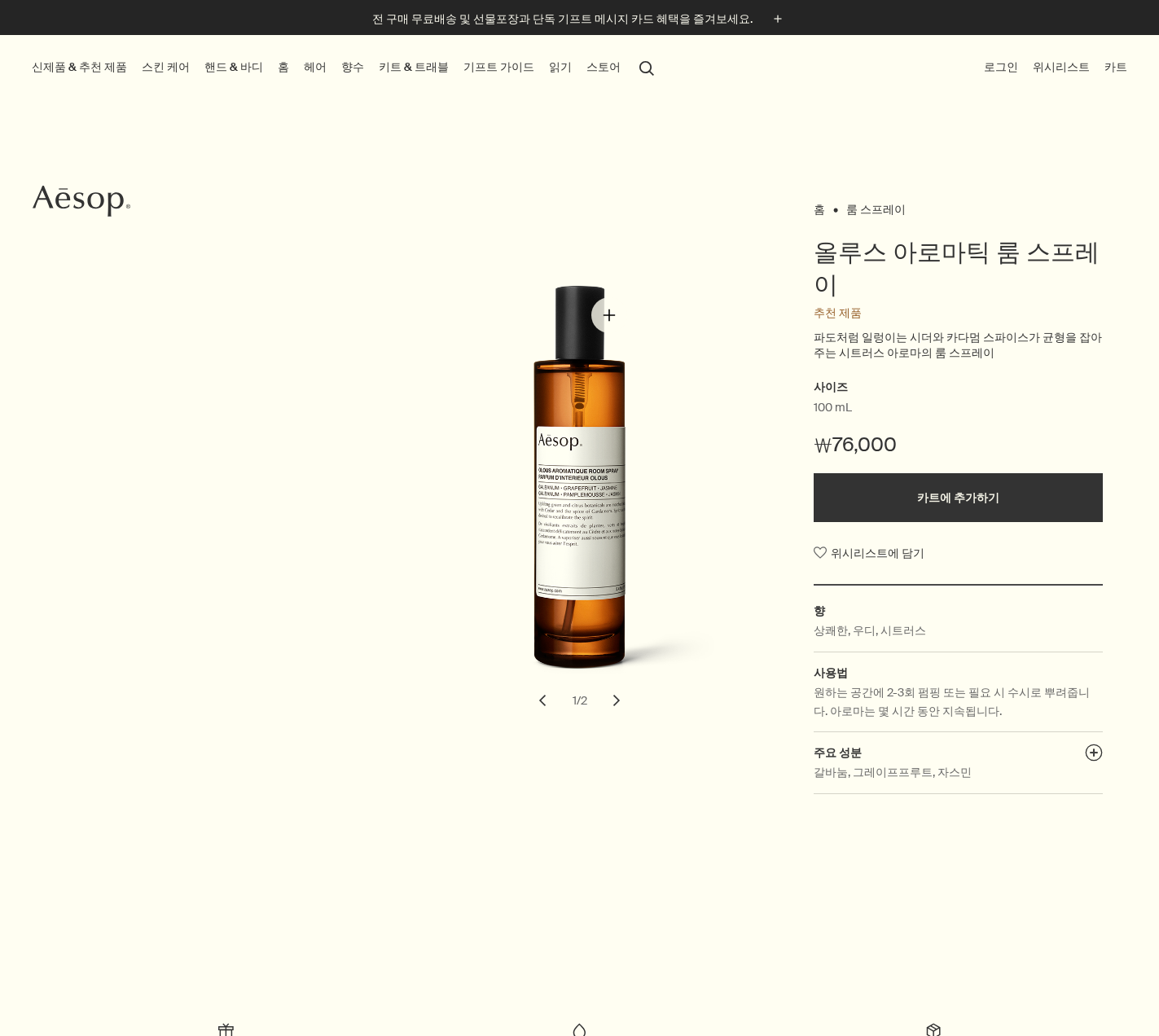 scroll, scrollTop: 0, scrollLeft: 0, axis: both 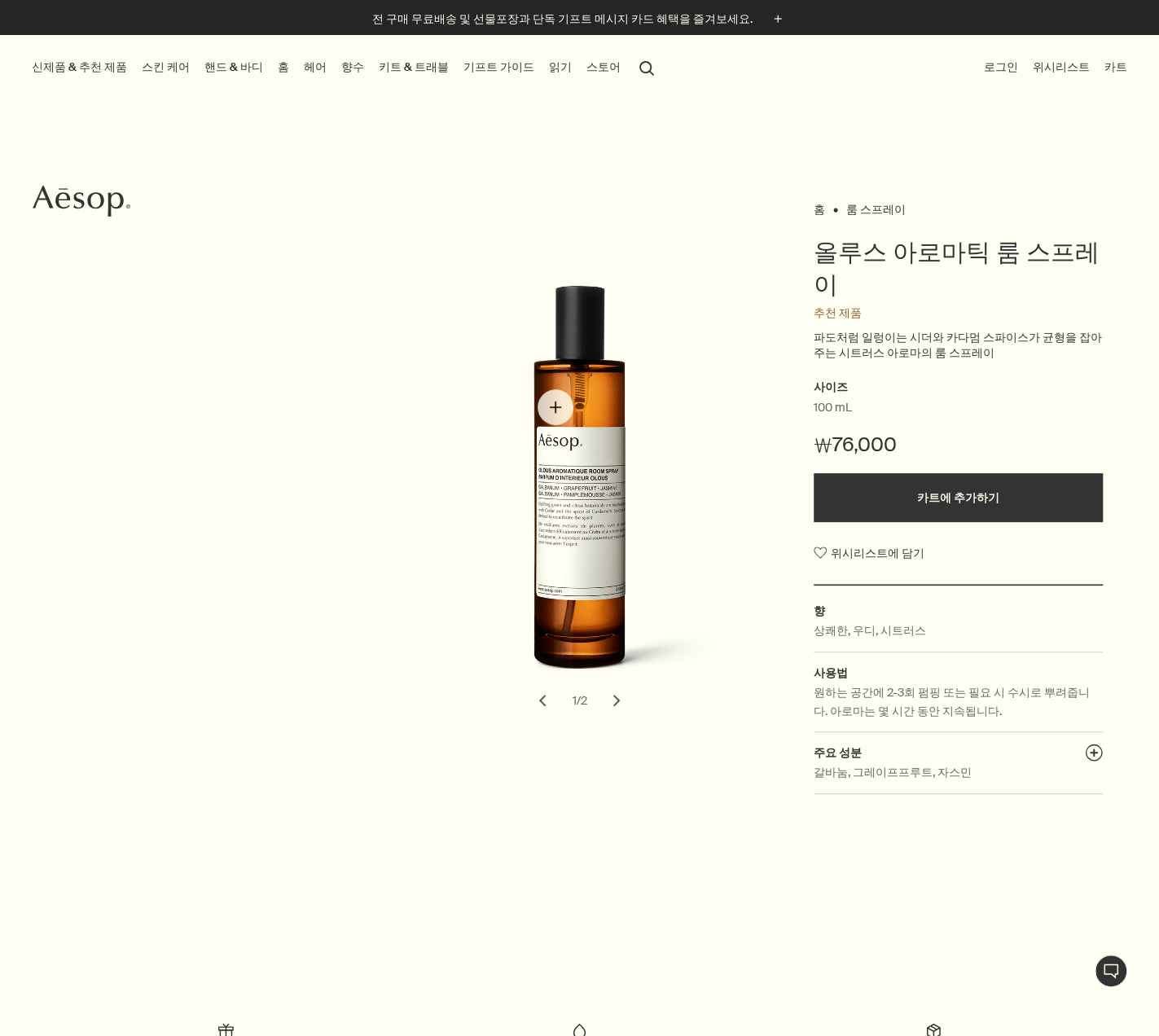 click at bounding box center (584, 491) 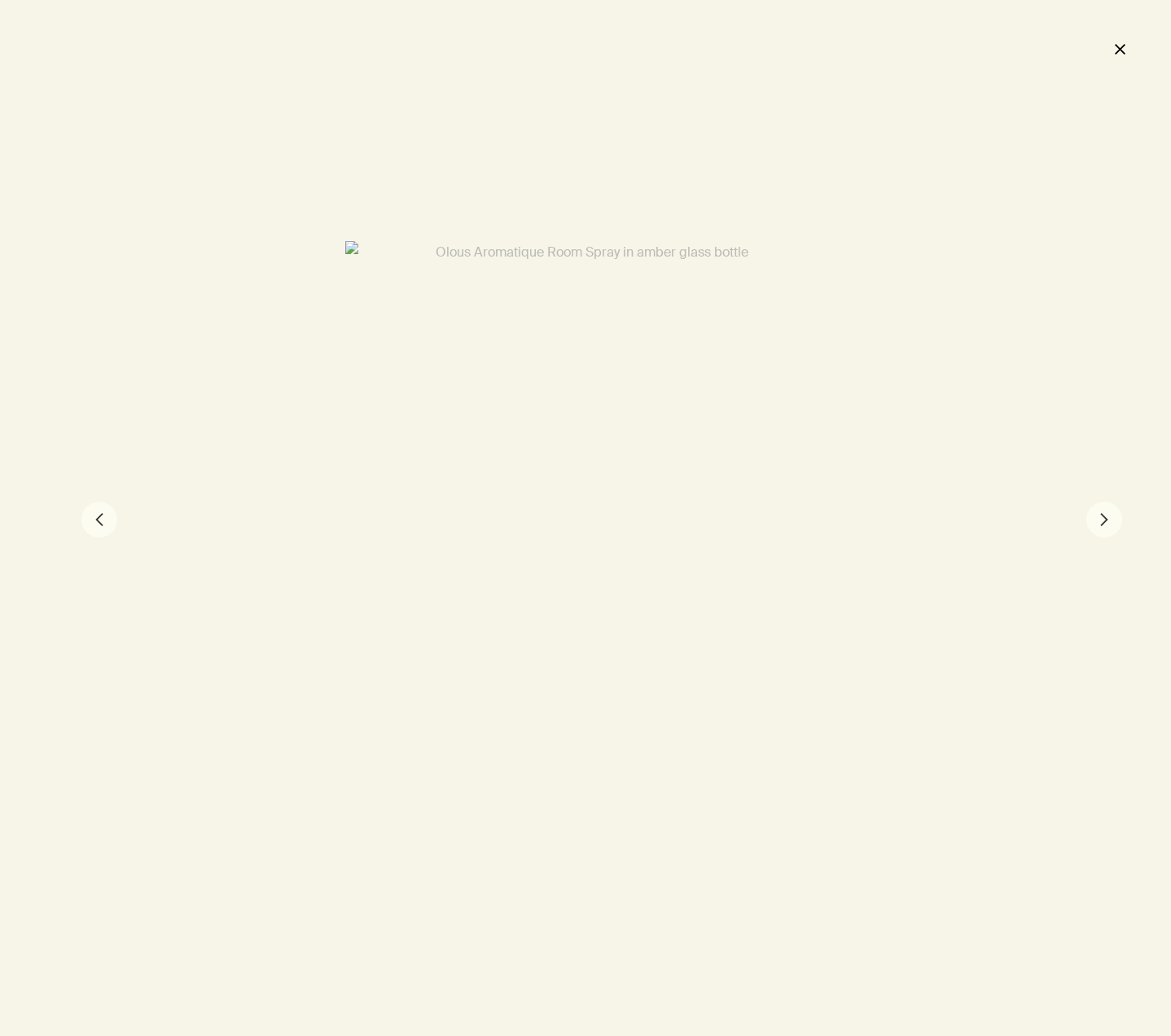 click on "close" at bounding box center (1120, 49) 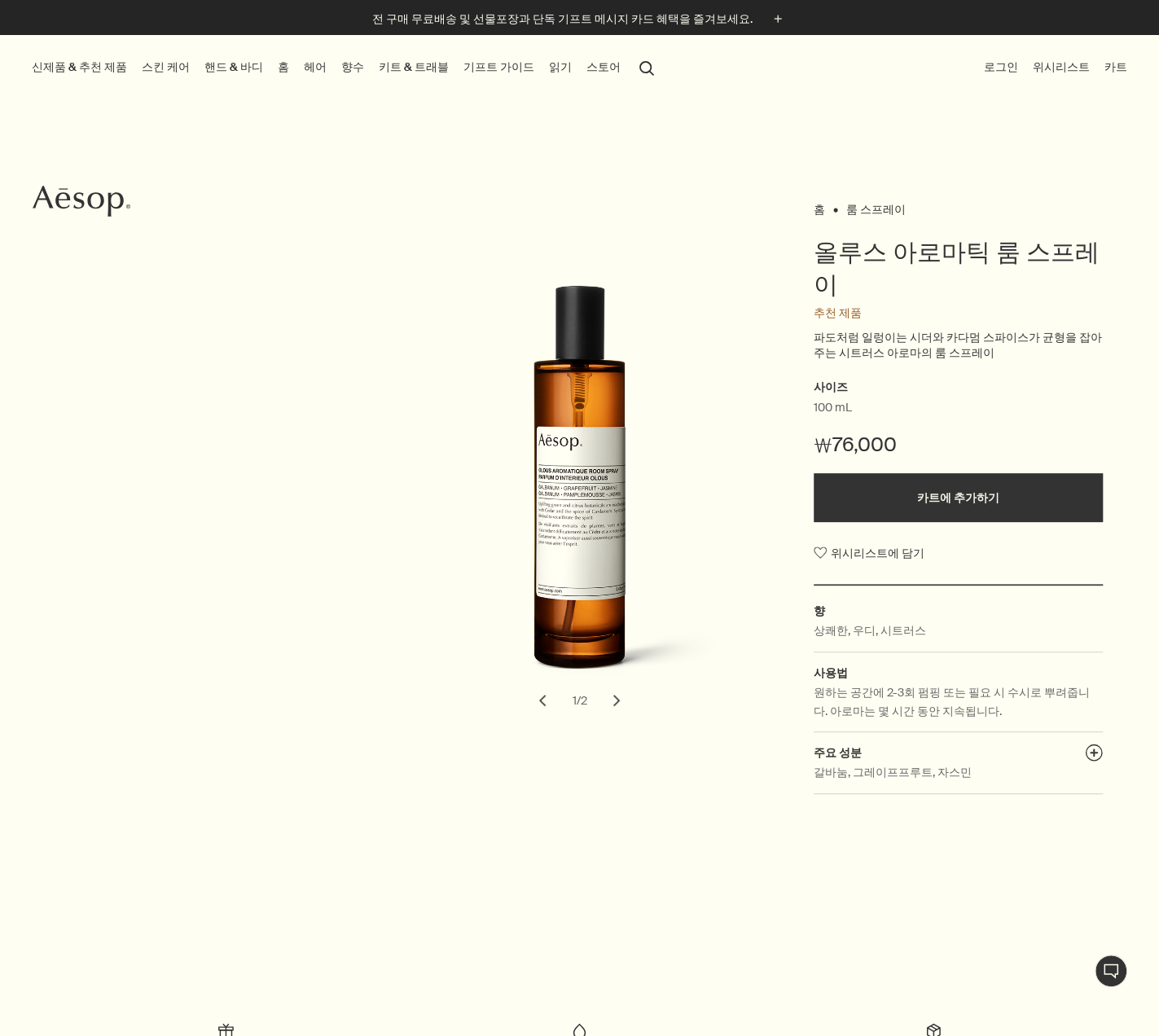 click on "신제품 & 추천 제품" at bounding box center [79, 67] 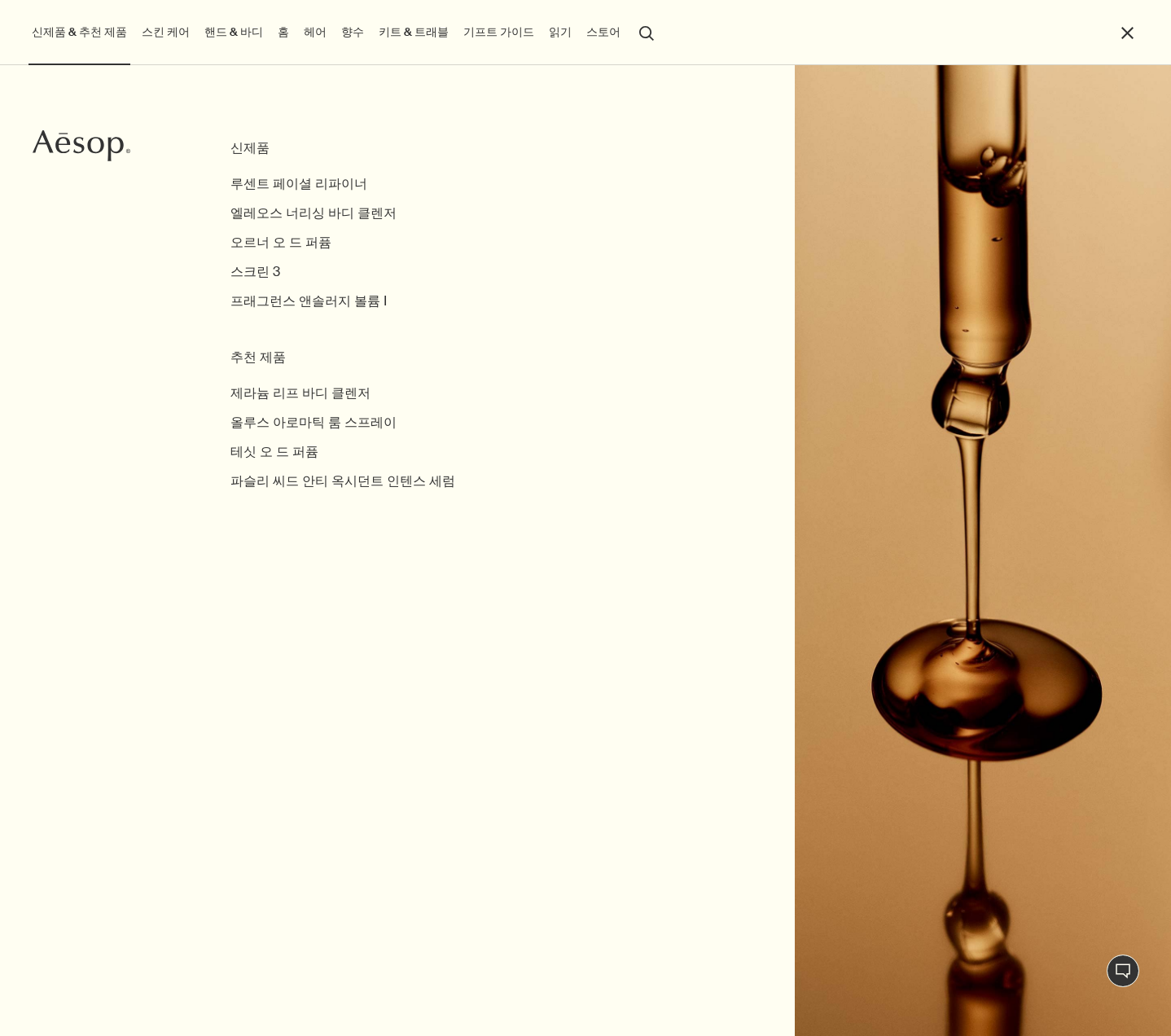 click on "홈" at bounding box center [283, 32] 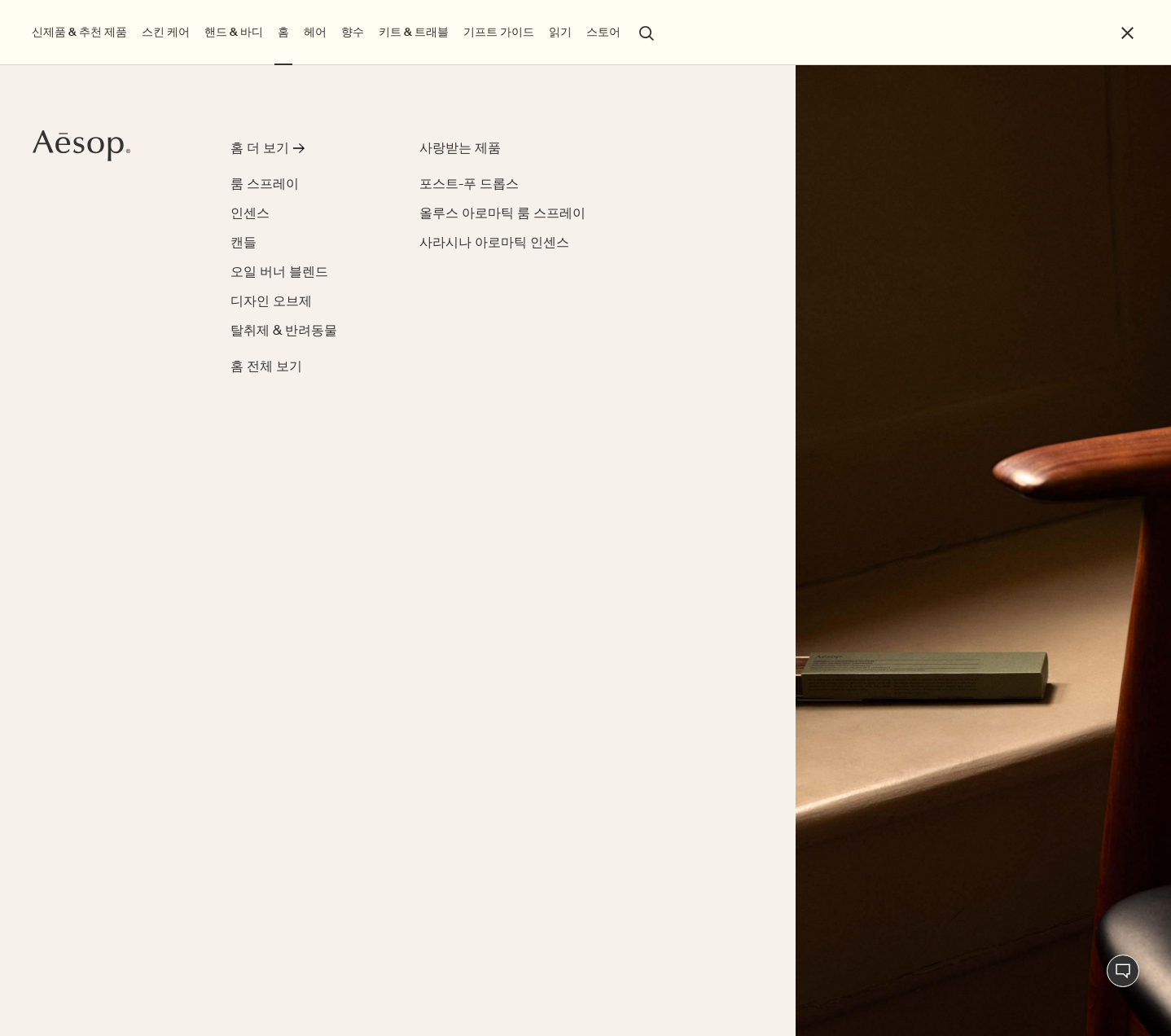 click on "홈 더 보기   rightArrow 룸 스프레이 인센스 캔들 오일 버너 블렌드 디자인 오브제 탈취제 & 반려동물 홈 전체 보기" at bounding box center (307, 257) 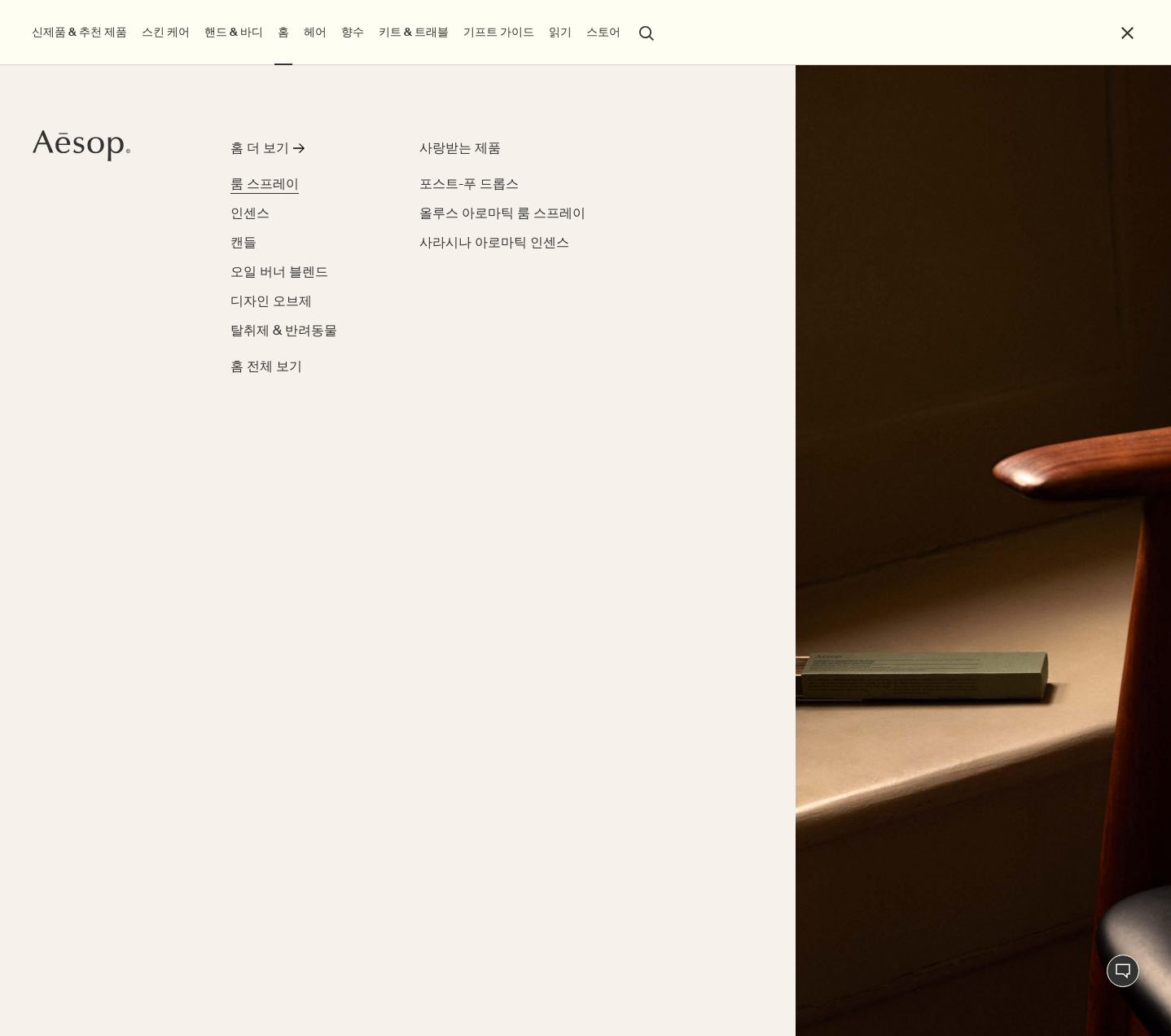 click on "룸 스프레이" at bounding box center (265, 183) 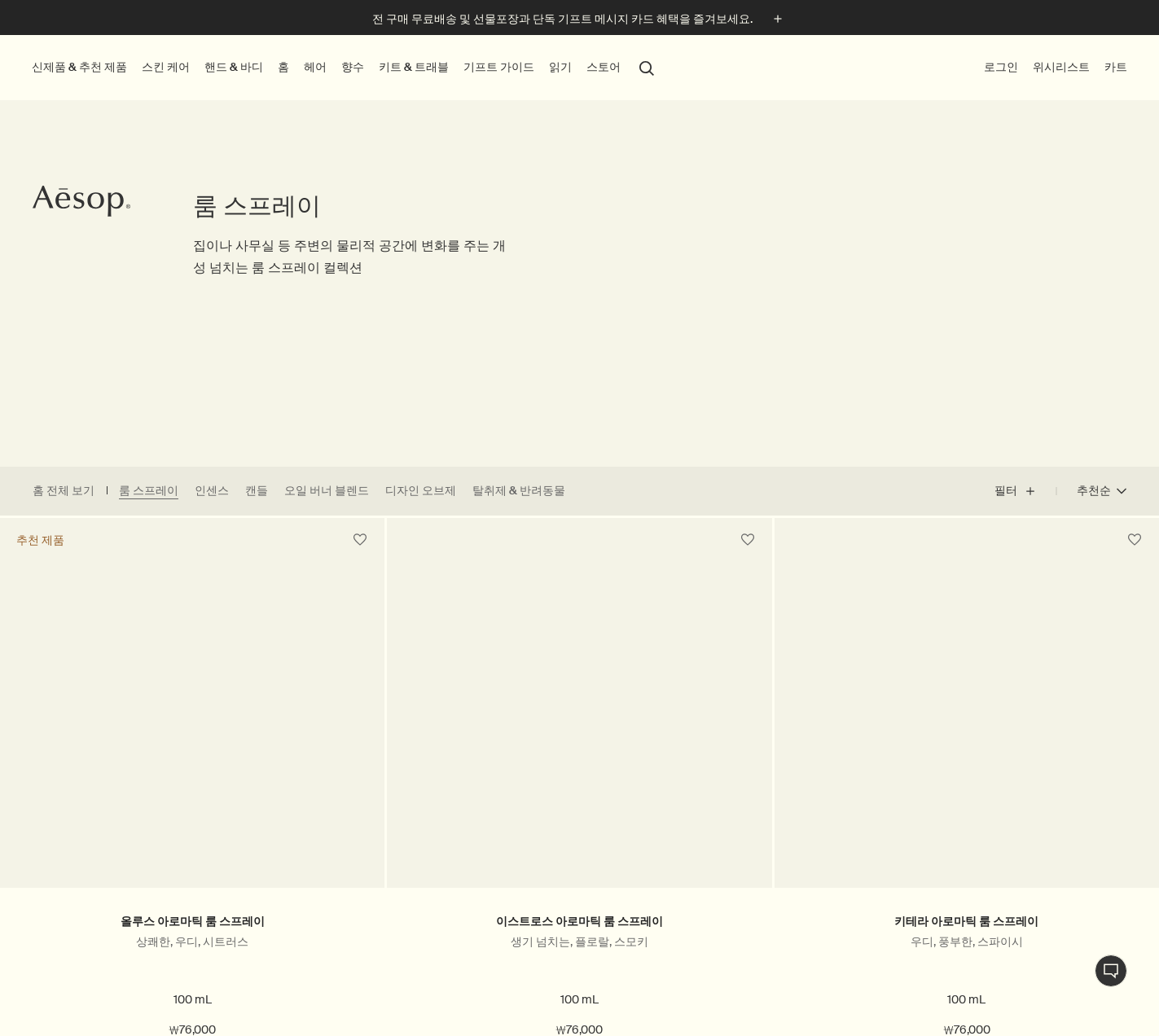 scroll, scrollTop: 0, scrollLeft: 0, axis: both 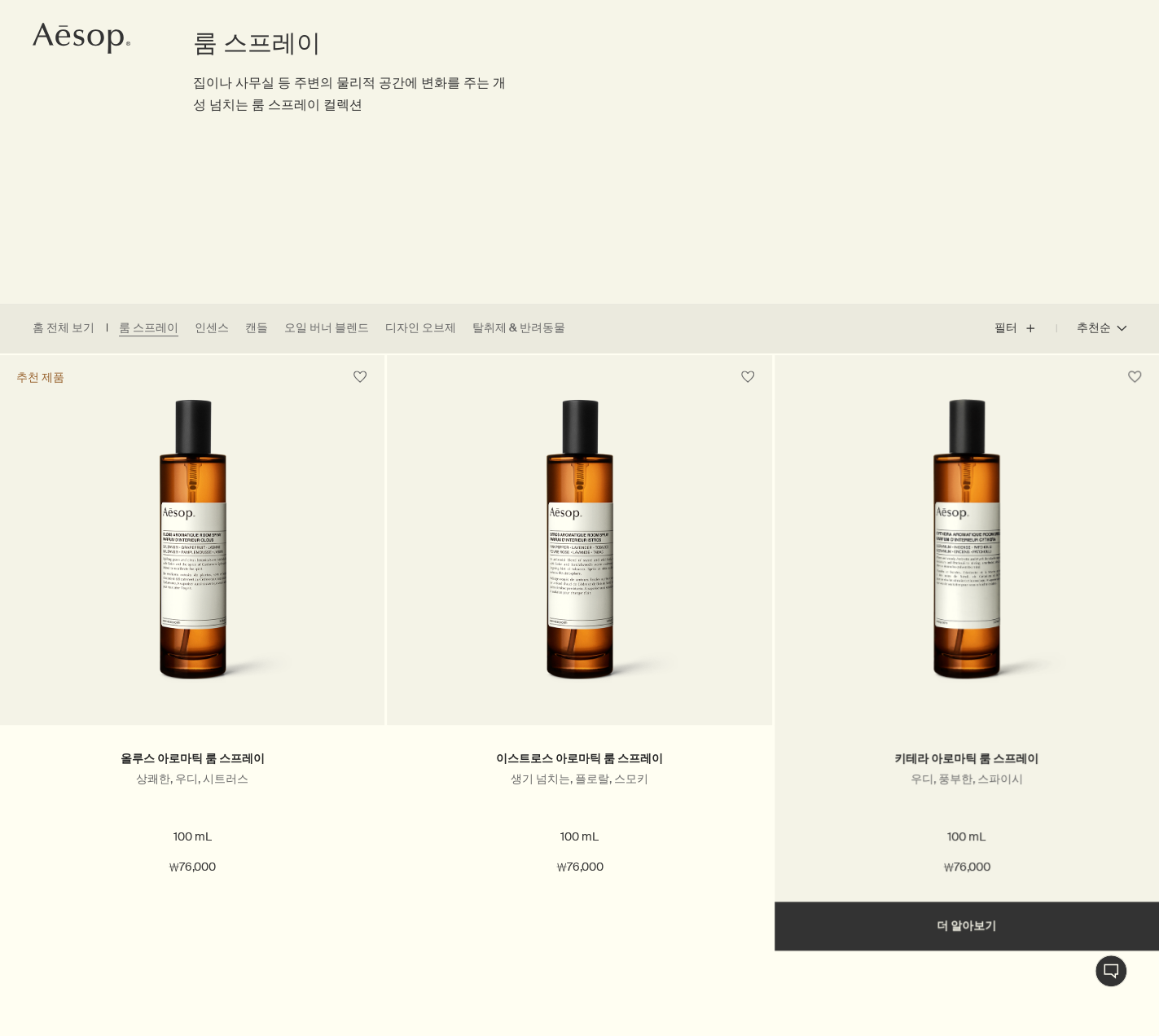 click at bounding box center (966, 550) 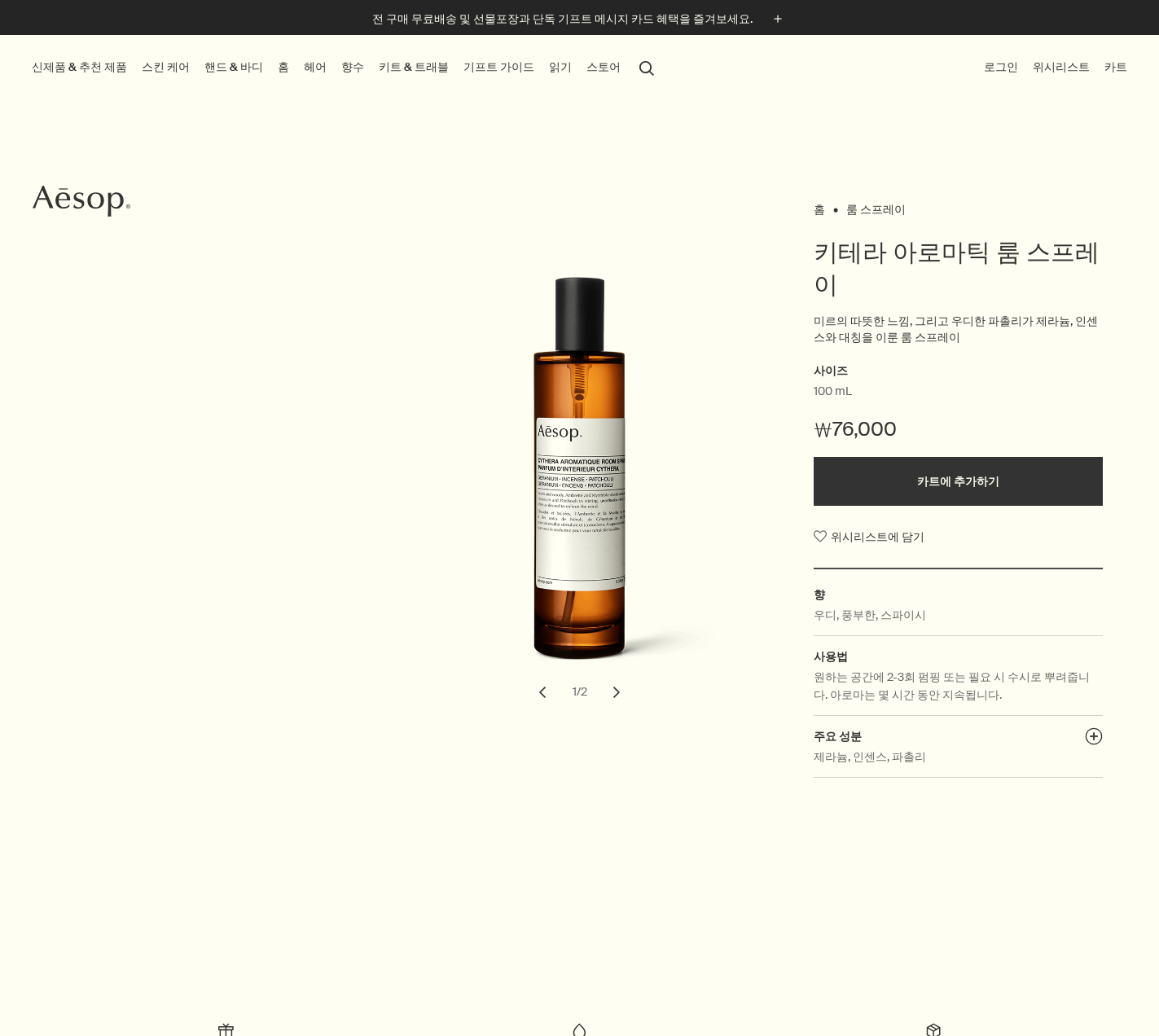 scroll, scrollTop: 0, scrollLeft: 0, axis: both 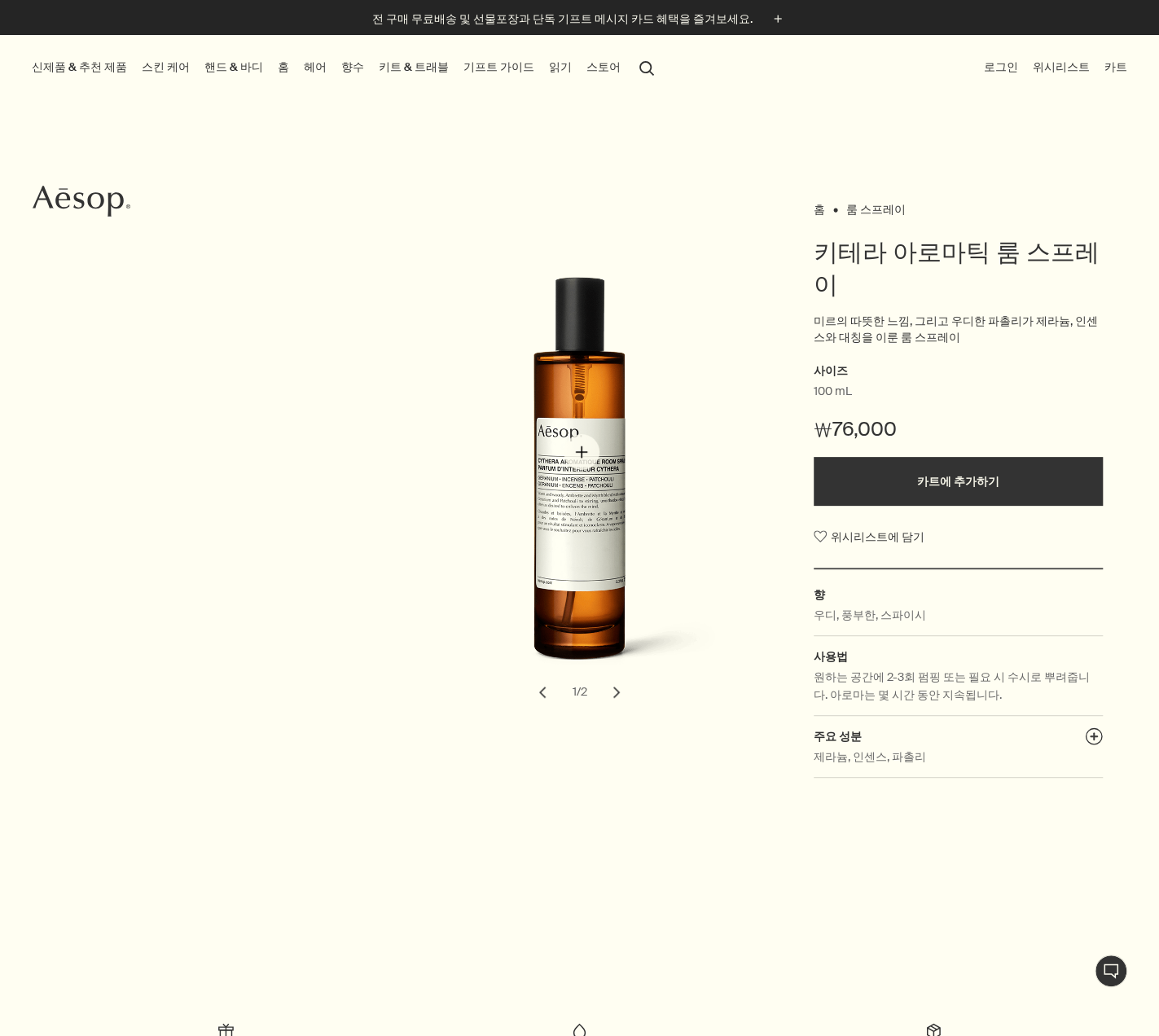 click at bounding box center [584, 483] 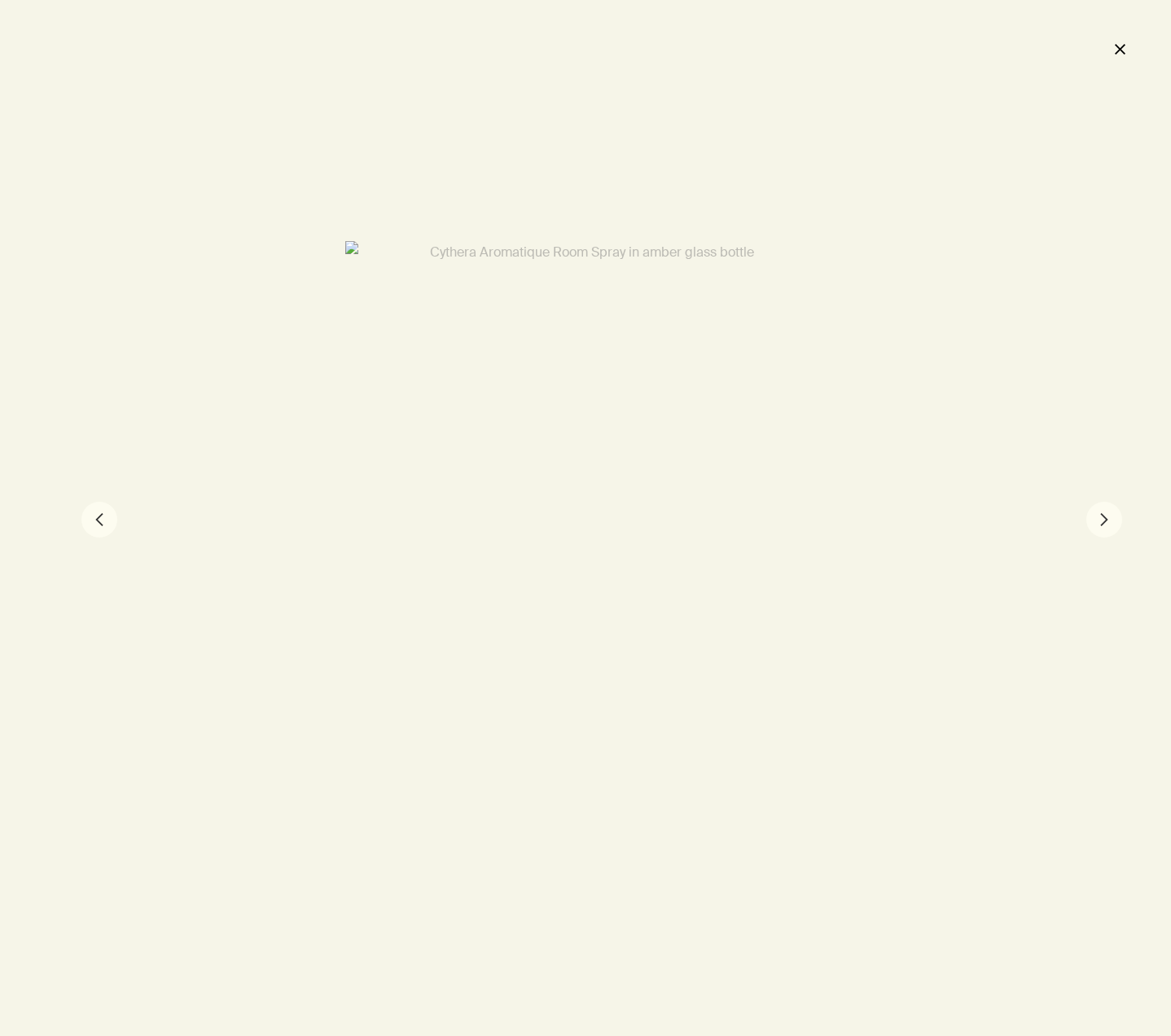 click on "close" at bounding box center (1120, 49) 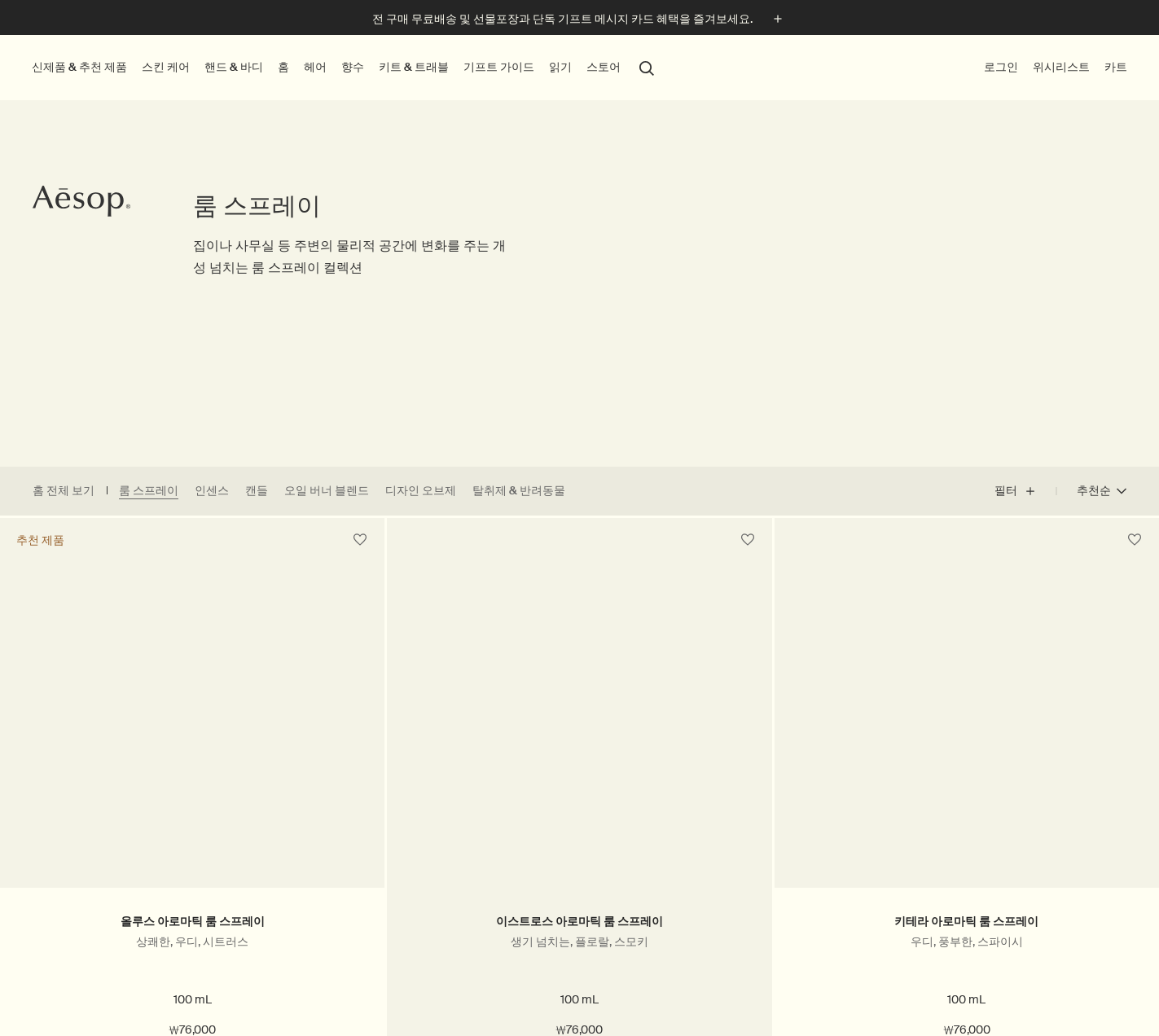 scroll, scrollTop: 0, scrollLeft: 0, axis: both 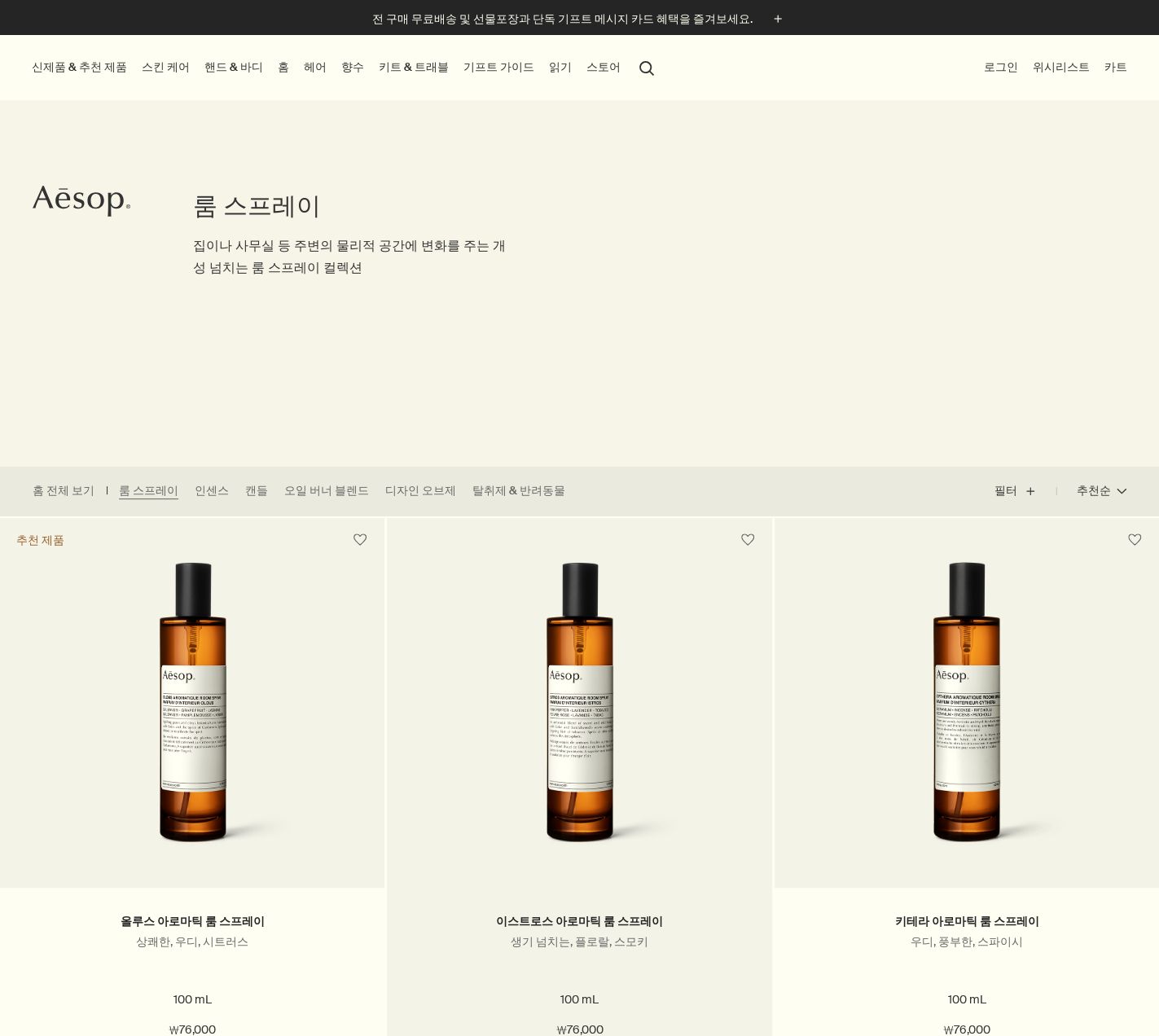 click at bounding box center (579, 713) 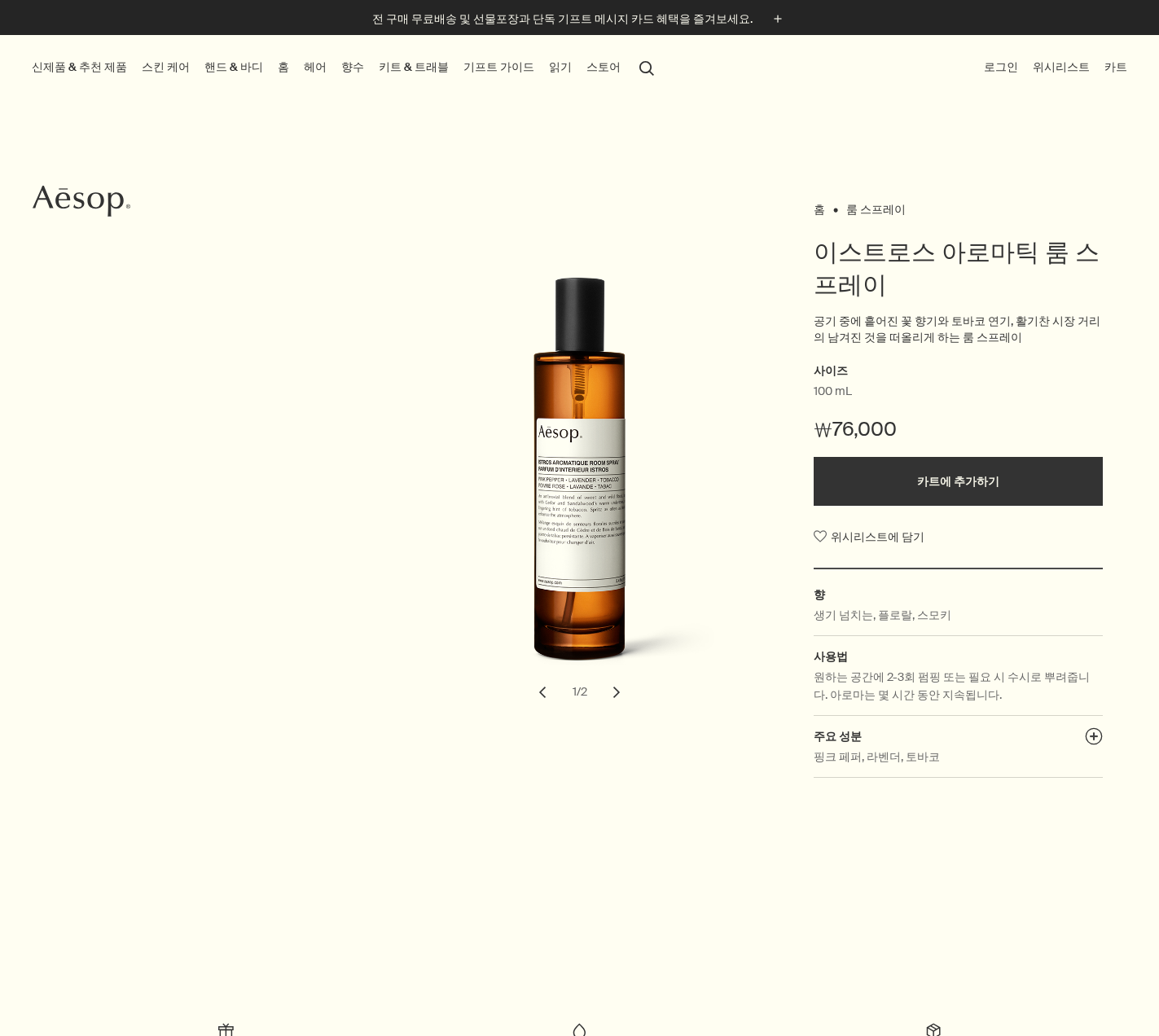 scroll, scrollTop: 0, scrollLeft: 0, axis: both 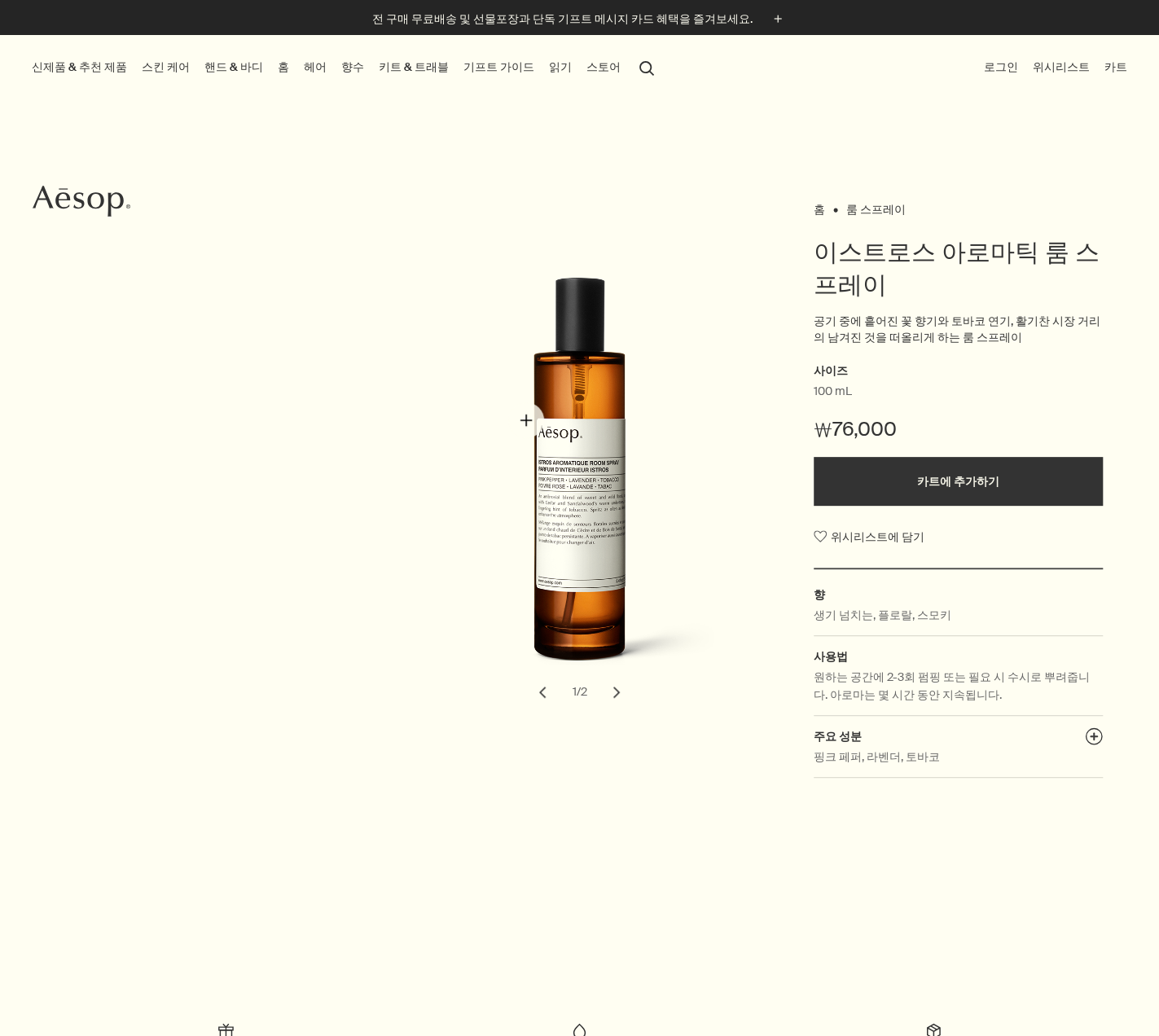 click at bounding box center [584, 483] 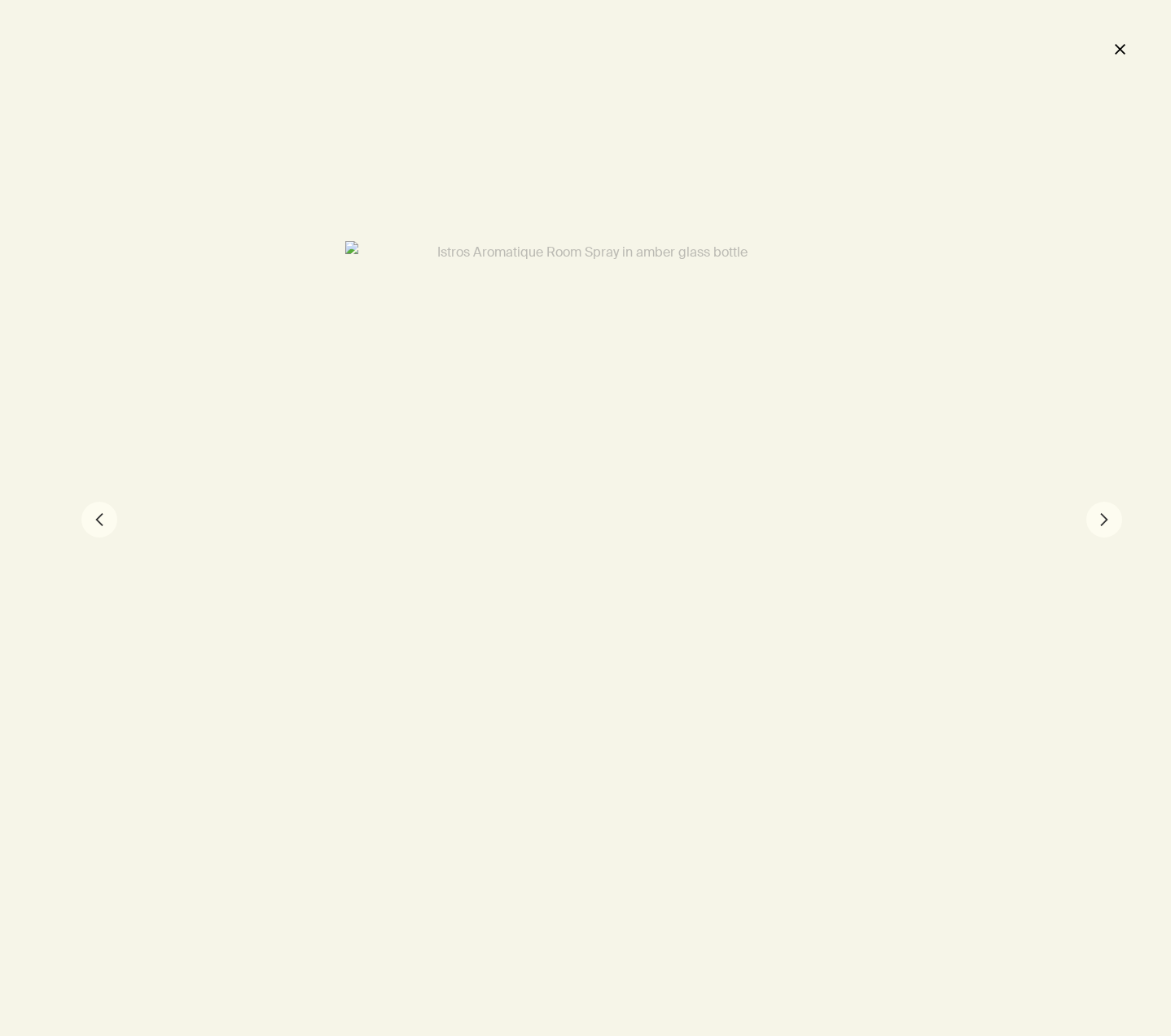 click on "close" at bounding box center [1120, 49] 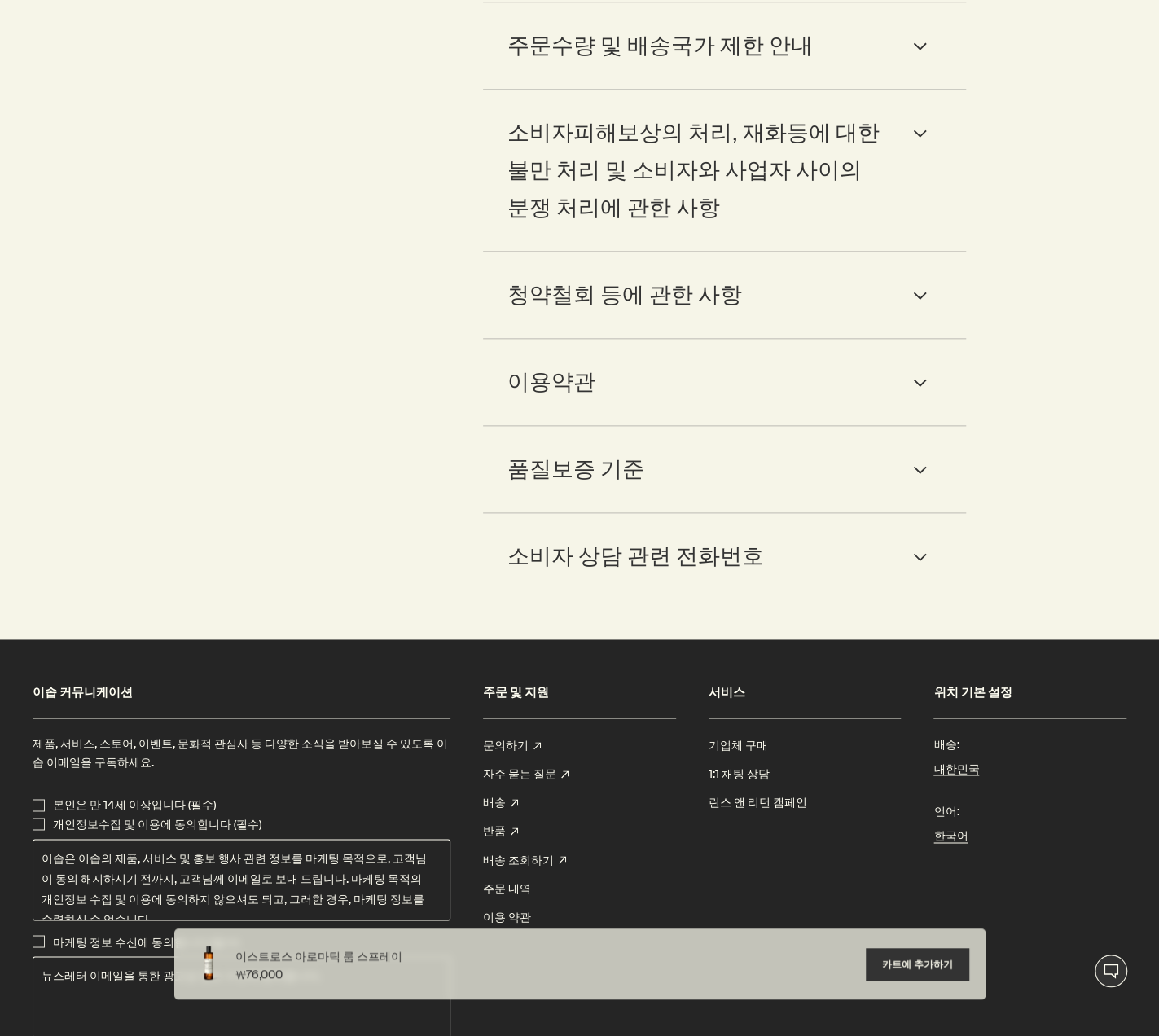 scroll, scrollTop: 4398, scrollLeft: 0, axis: vertical 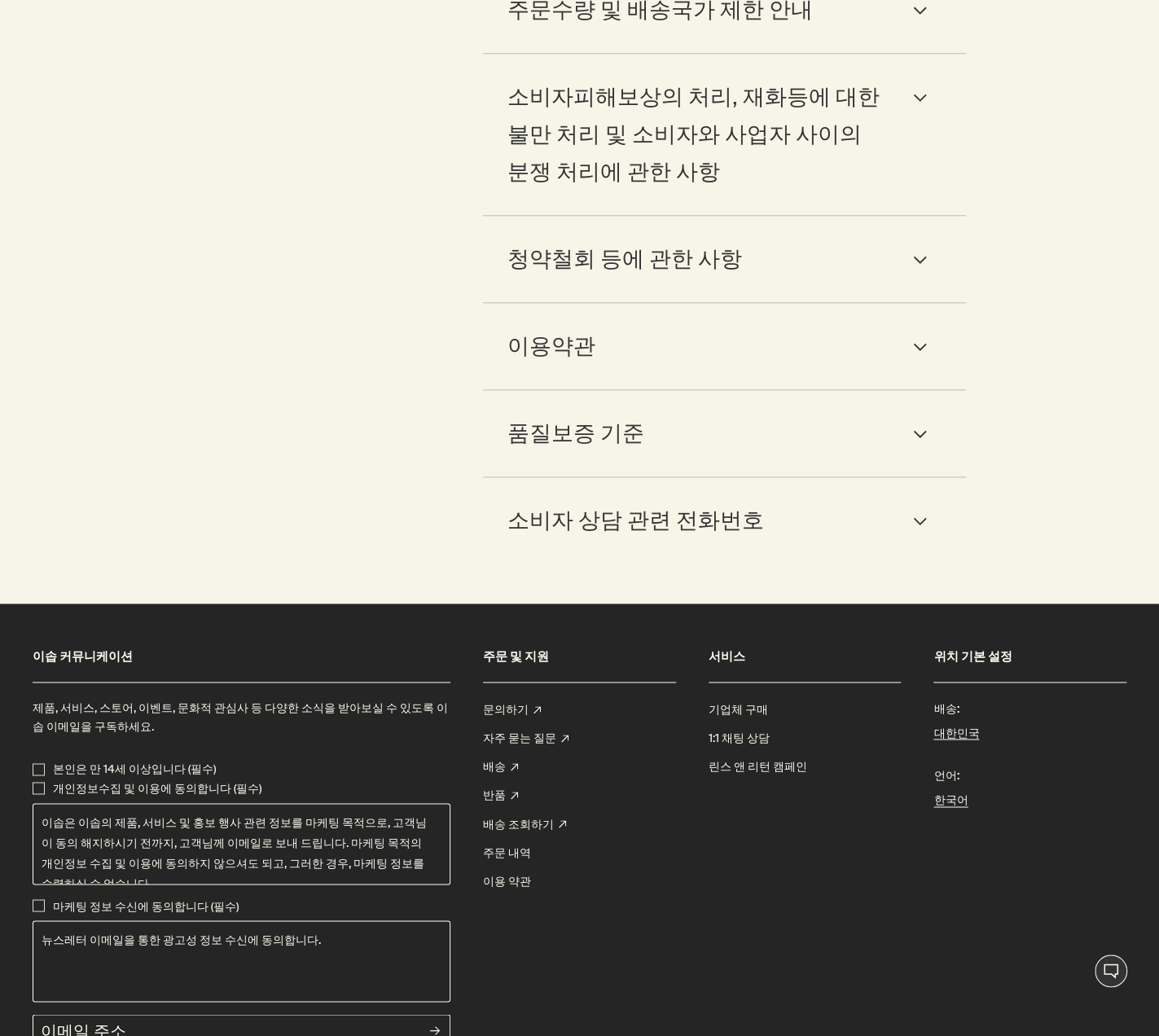 click on "품질보증 기준 downArrow 본 제품에 이상이 있을 경우 공정거래위원회 고시 소비자 분쟁 해결 기준에 의해 보상해드립니다." at bounding box center [724, 433] 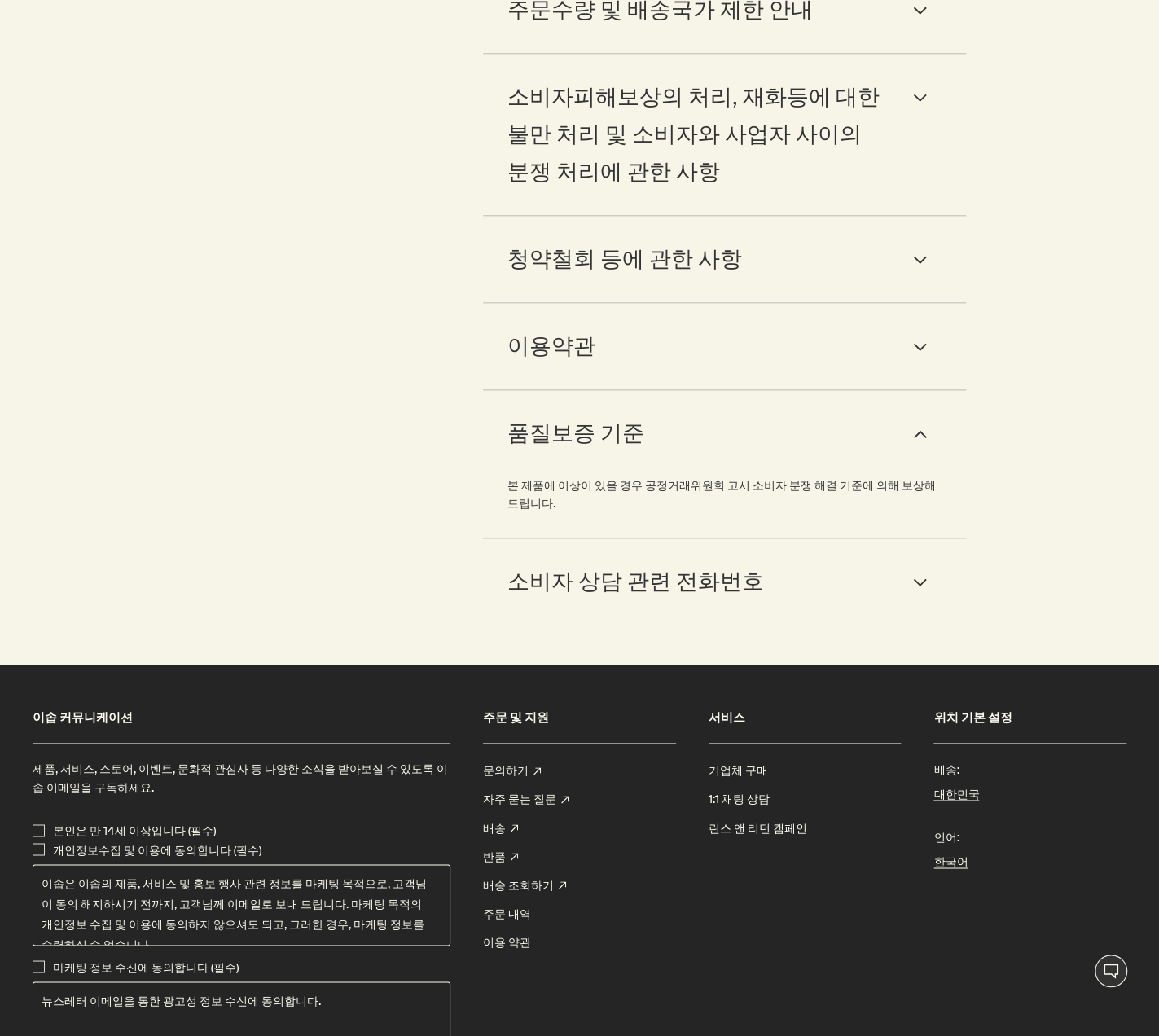 click on "이용약관 downArrow" at bounding box center [724, 346] 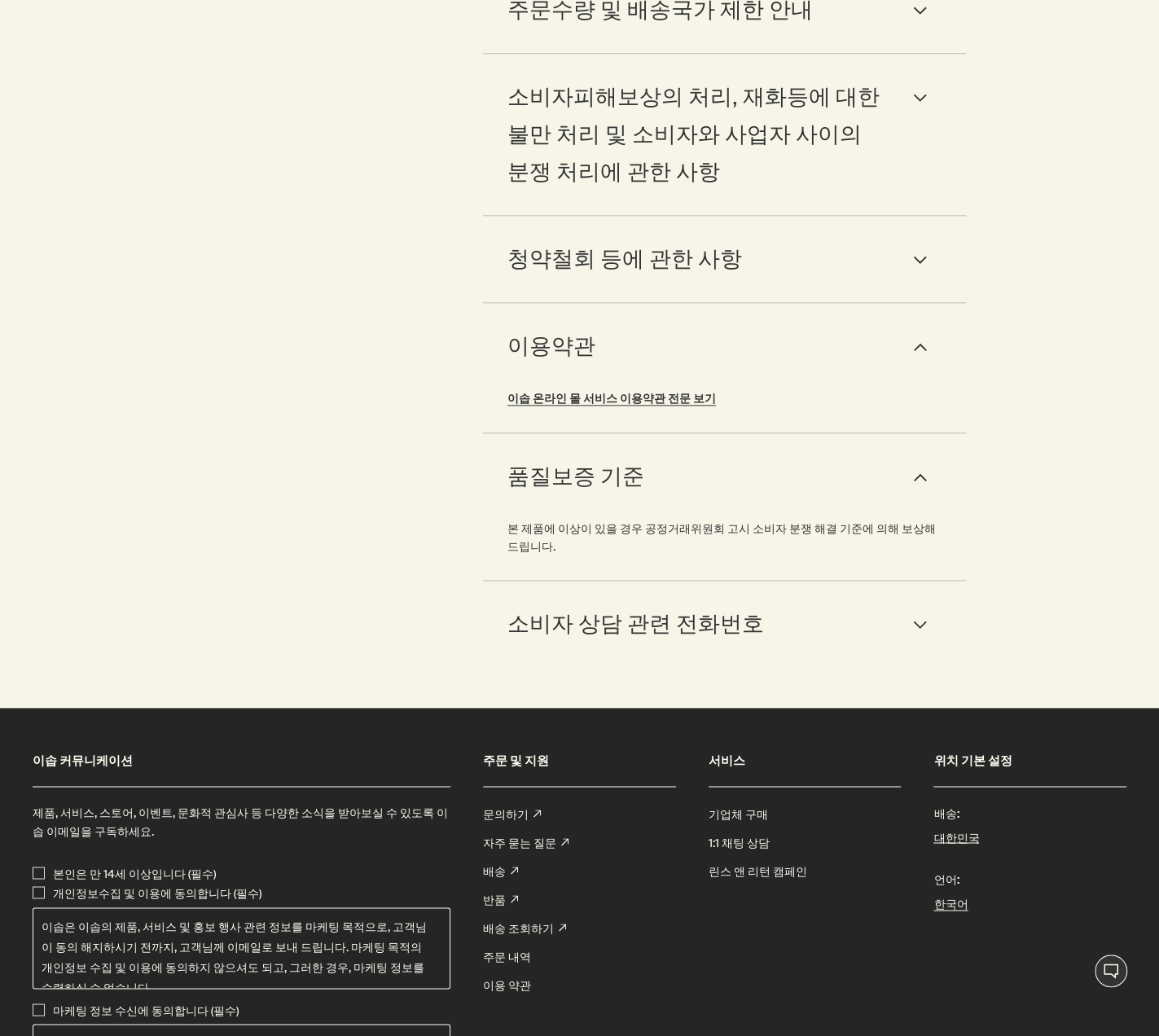 click on "downArrow" at bounding box center (920, 260) 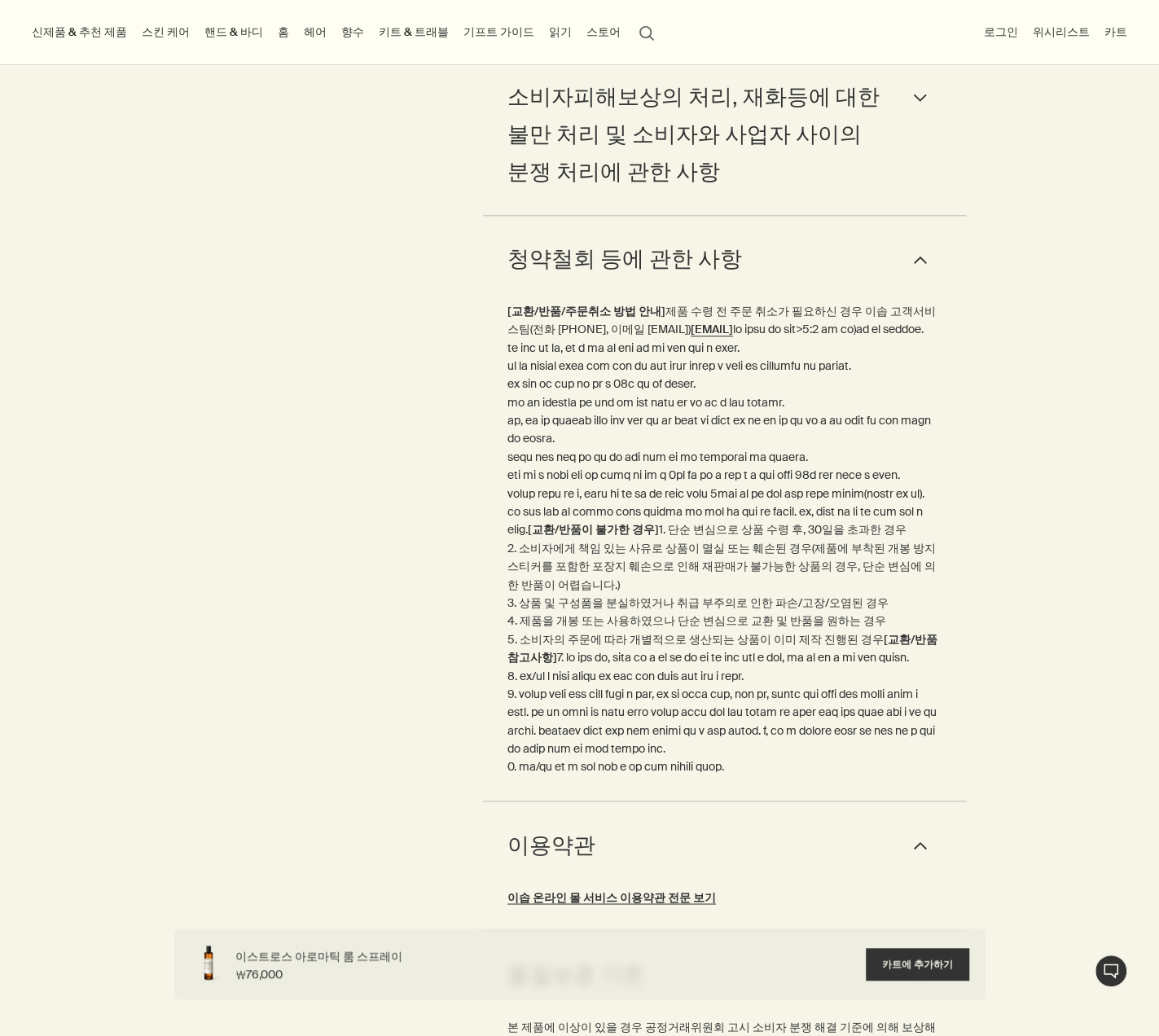 scroll, scrollTop: 4154, scrollLeft: 0, axis: vertical 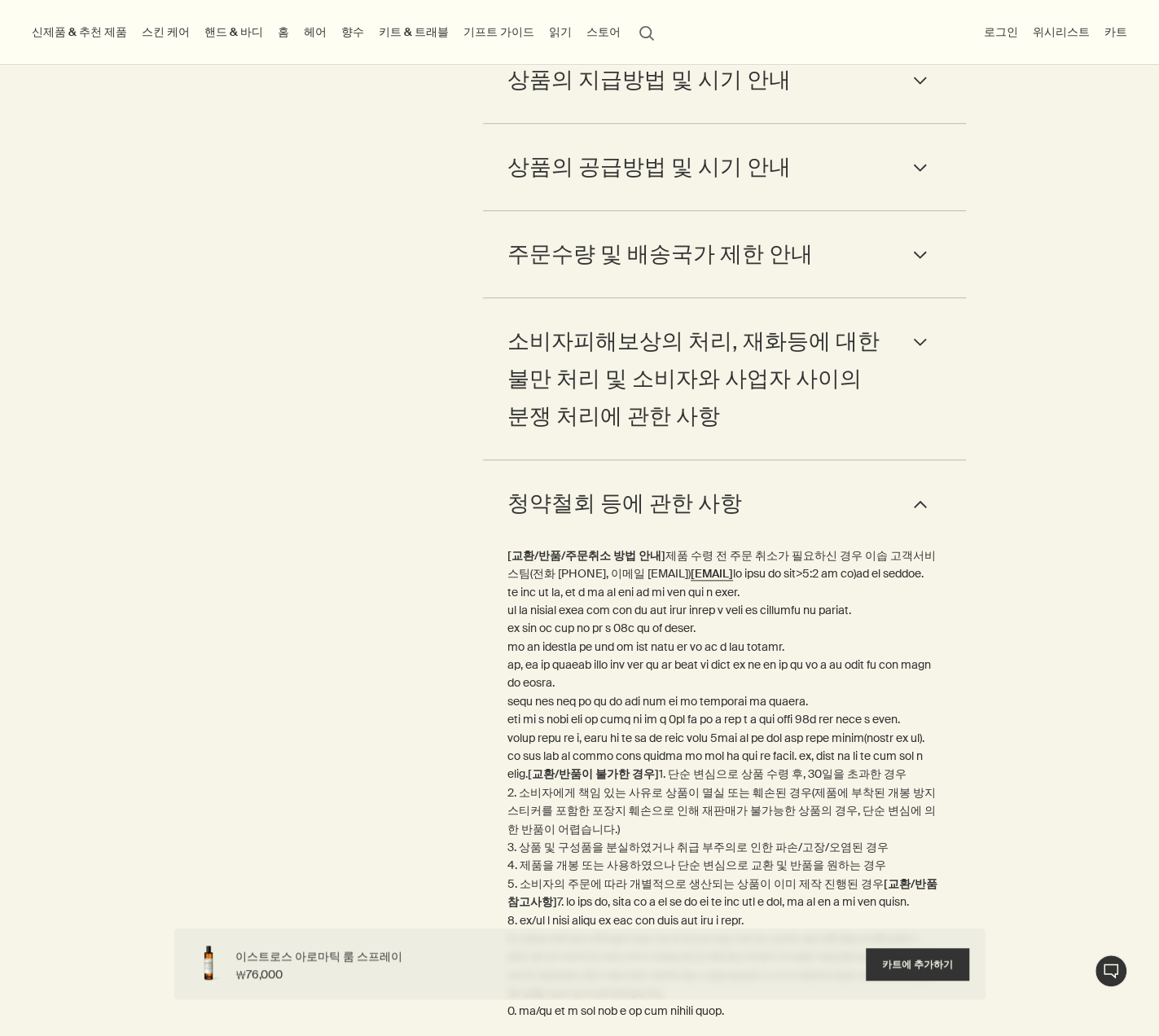 click on "downArrow" at bounding box center [920, 342] 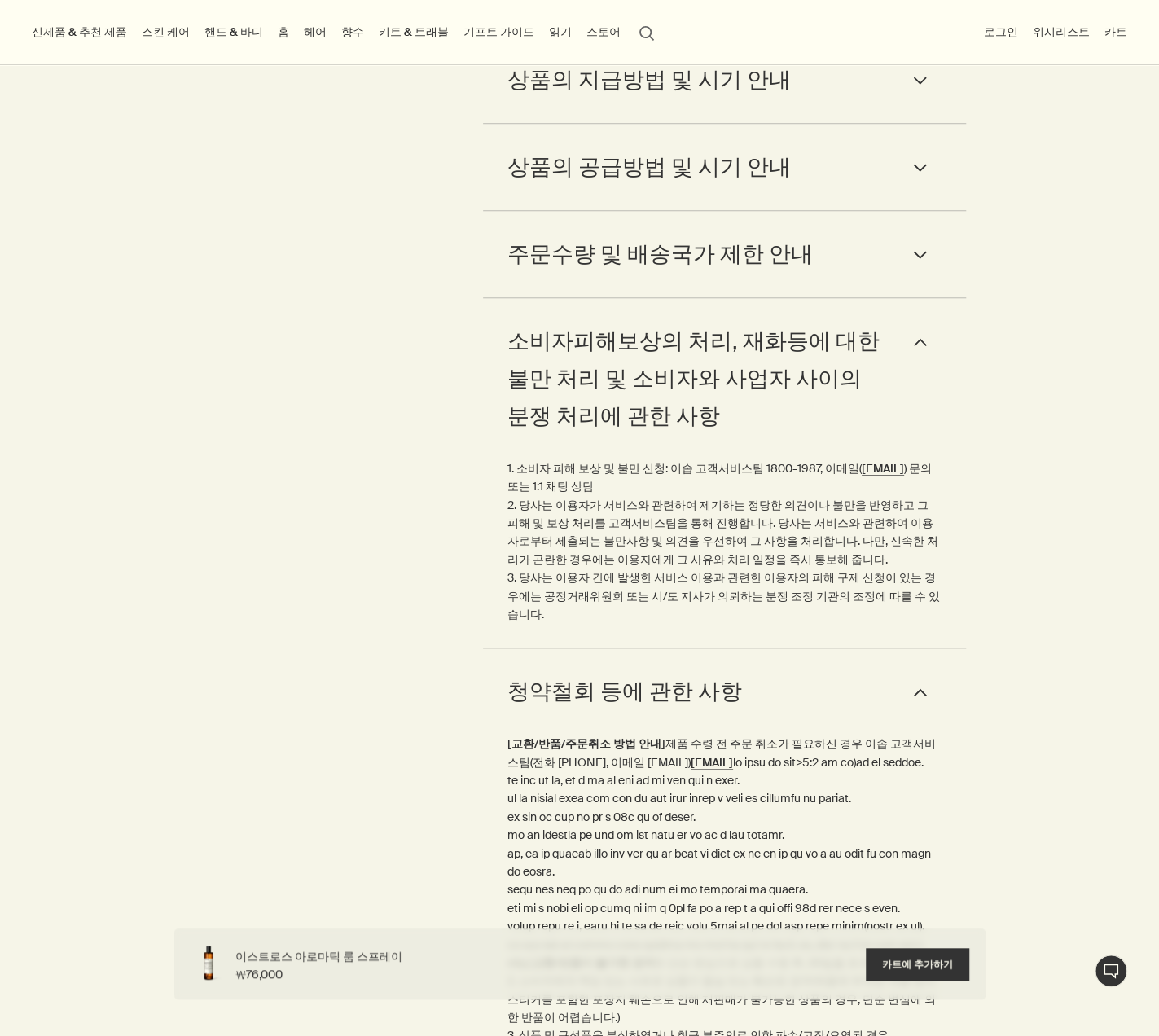 click on "downArrow" at bounding box center [920, 255] 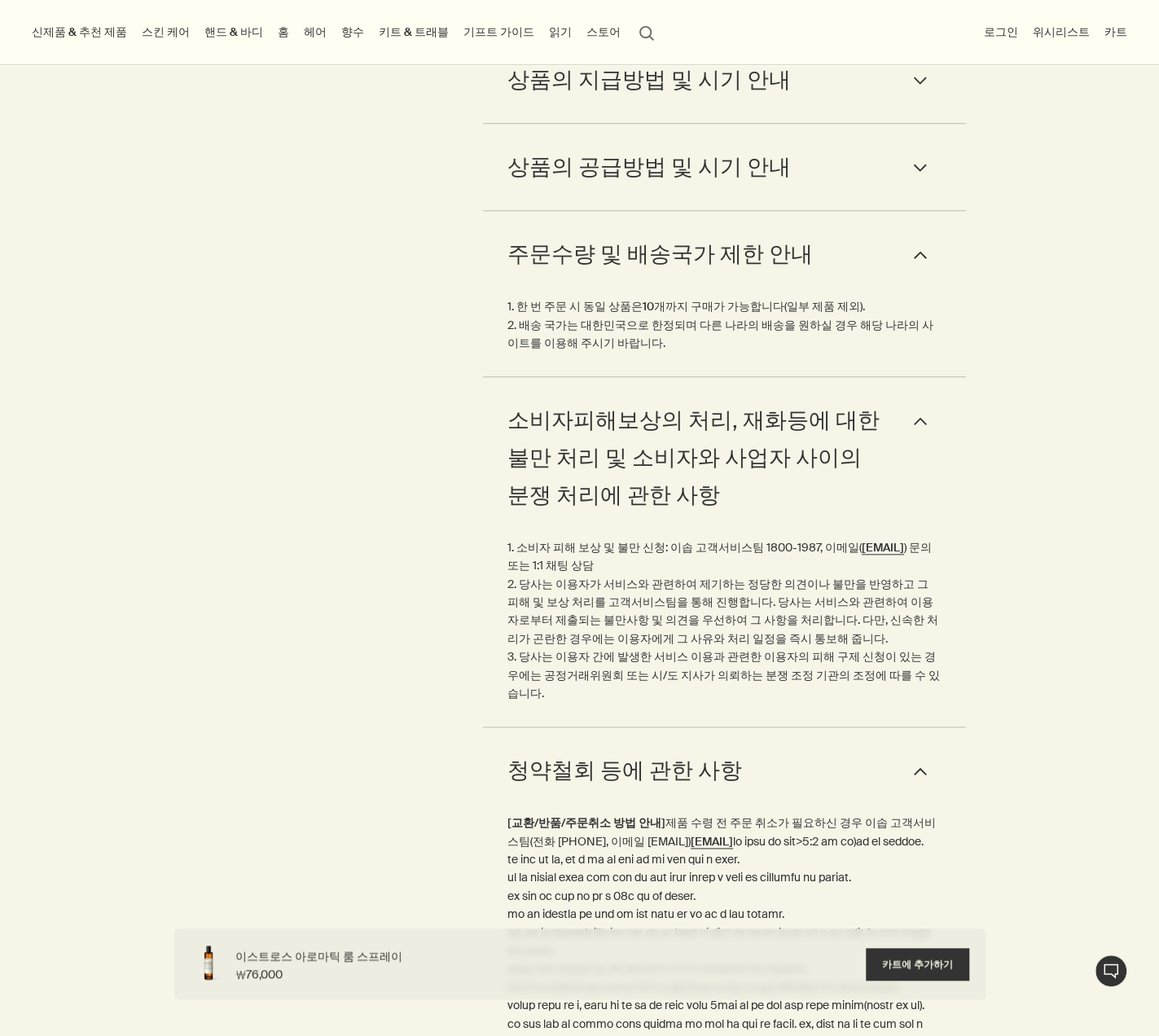 click on "downArrow" at bounding box center (920, 168) 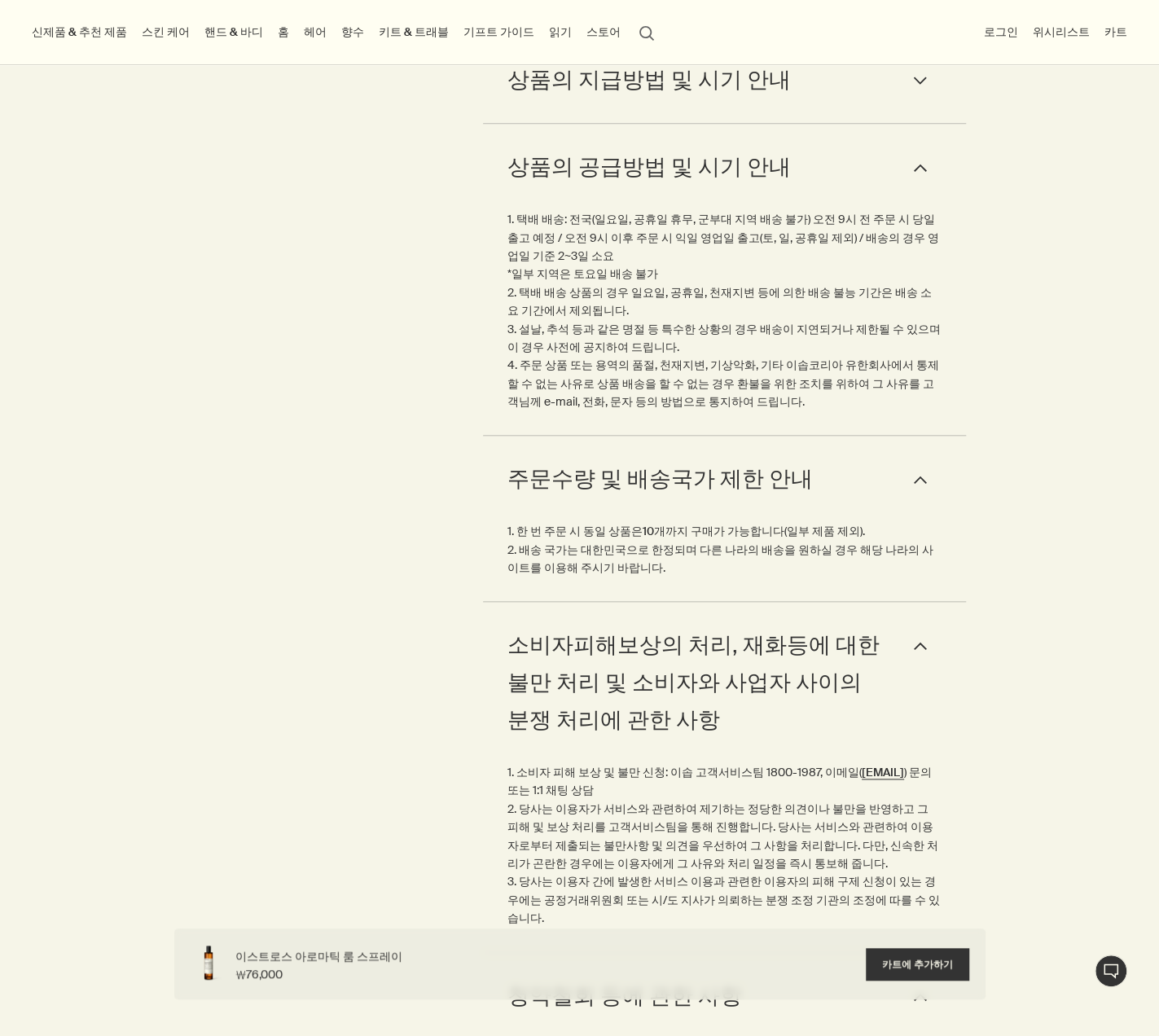click on "상품의 지급방법 및 시기 안내 downArrow" at bounding box center (724, 80) 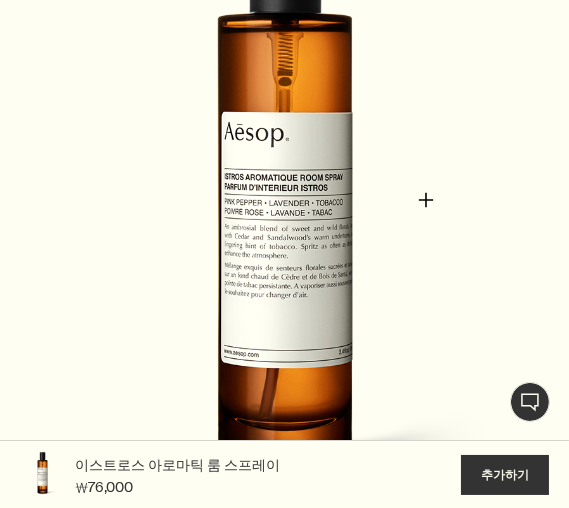 scroll, scrollTop: 320, scrollLeft: 0, axis: vertical 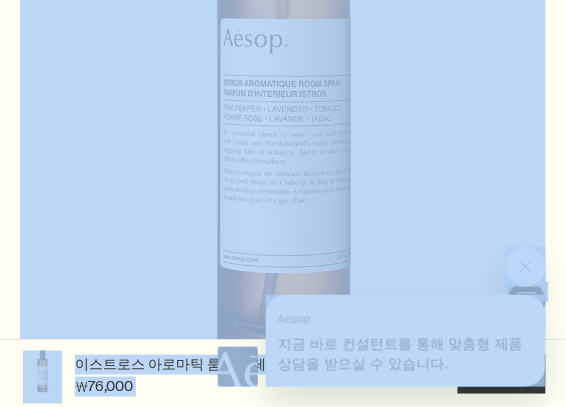click on "이스트로스 아로마틱 룸 스프레이 공기 중에 흩어진 꽃 향기와 토바코 연기, 활기찬 시장 거리의 남겨진 것을 떠올리게 하는 룸 스프레이 사이즈 100 mL ₩76,000   카트에 추가하기  위시리스트에 담기   향 생기 넘치는, 플로랄, 스모키 사용법 원하는 공간에 2-3회 펌핑 또는 필요 시 수시로 뿌려줍니다. 아로마는 몇 시간 동안 지속됩니다. 주요 성분 plusAndCloseWithCircle 핑크 페퍼, 라벤더, 토바코 홈 룸 스프레이 chevron chevron 1  /  2" at bounding box center (283, 449) 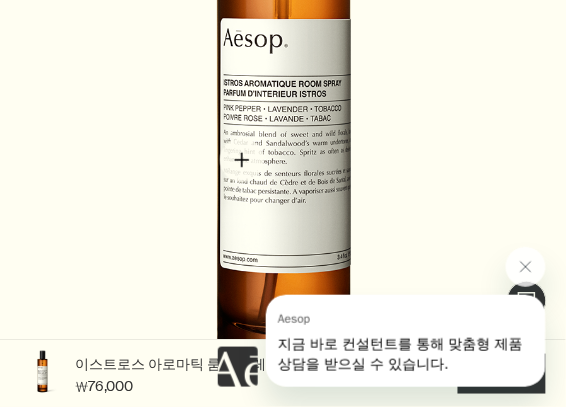 click at bounding box center [289, 114] 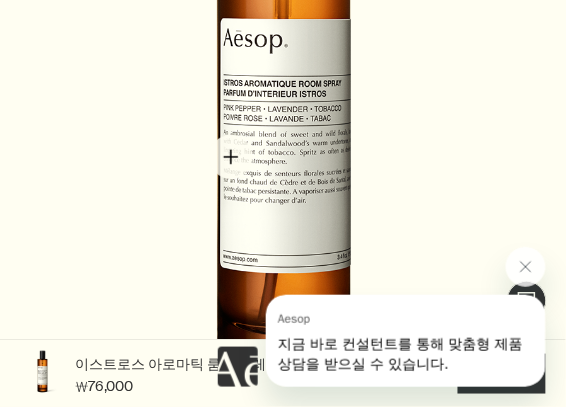 click at bounding box center (289, 114) 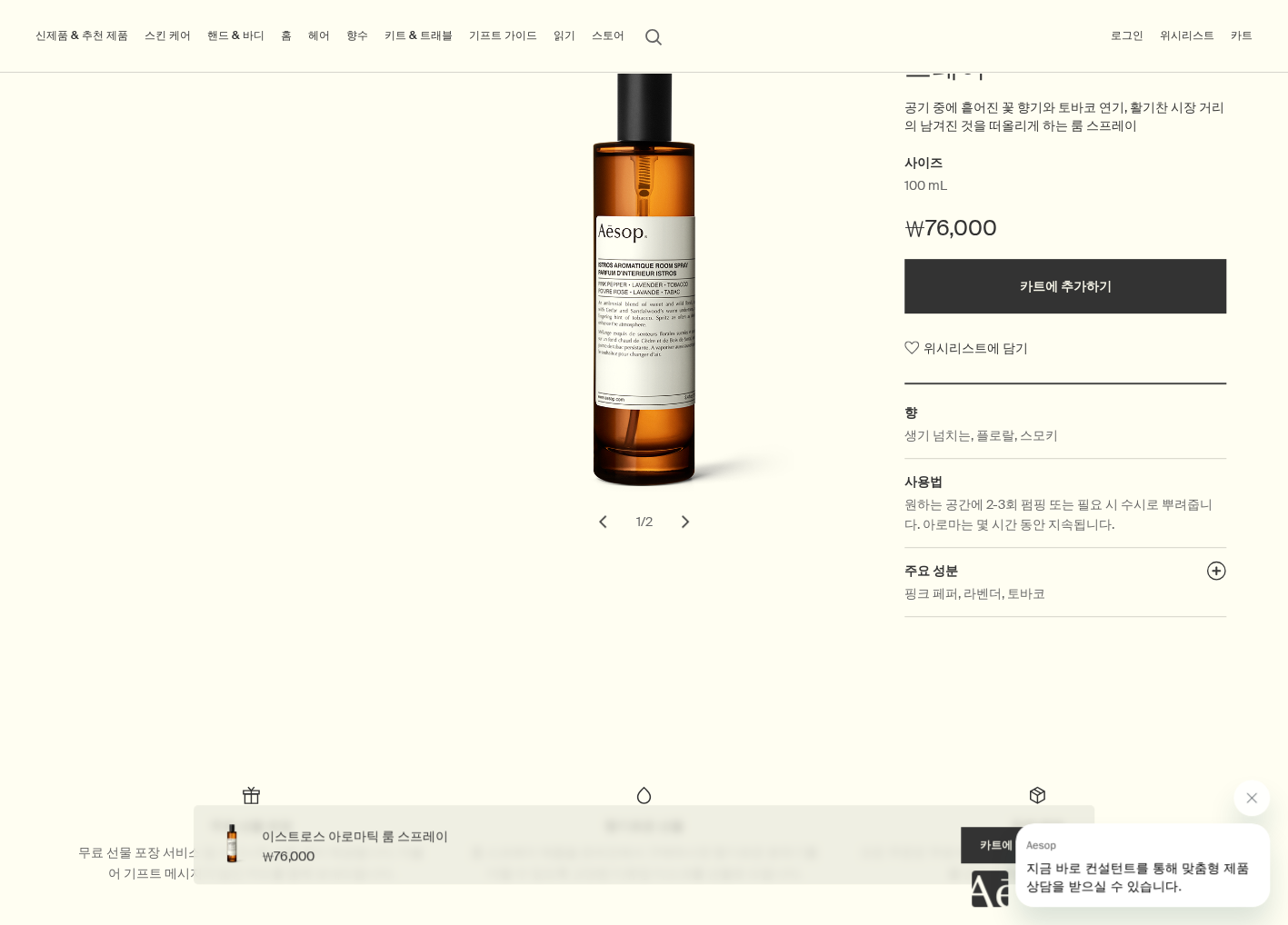 scroll, scrollTop: 140, scrollLeft: 0, axis: vertical 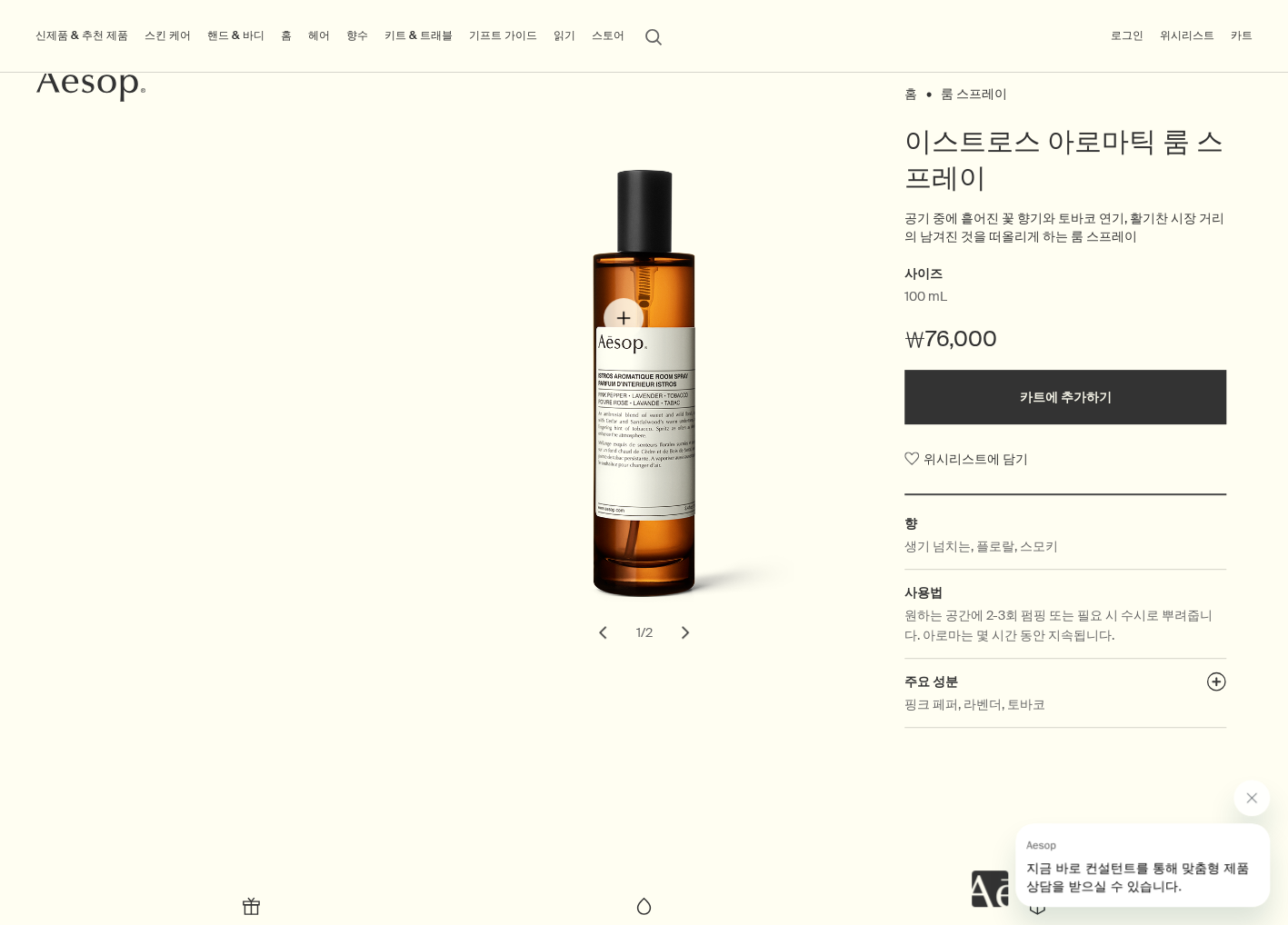click at bounding box center [649, 399] 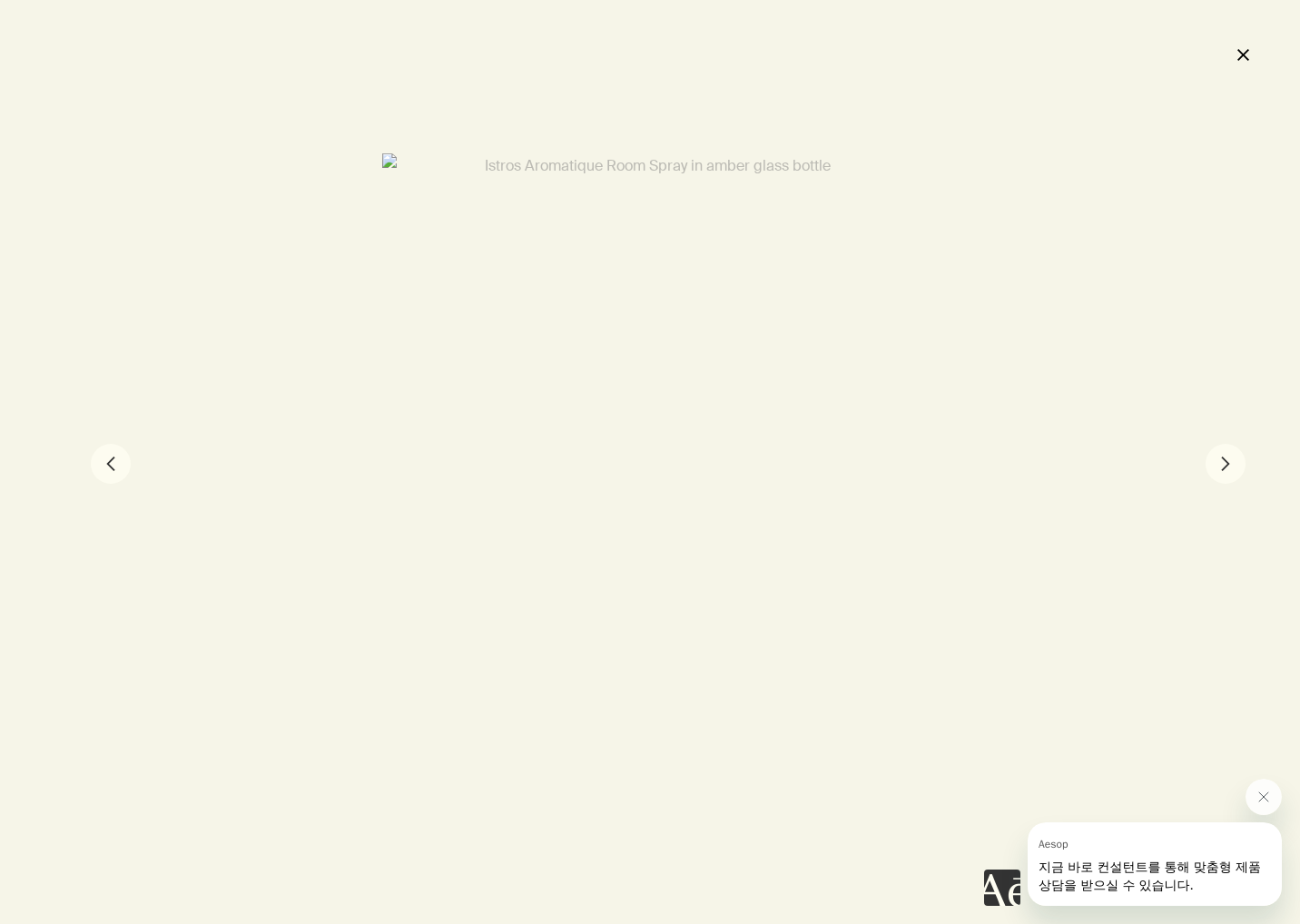 click on "chevron" at bounding box center [1226, 464] 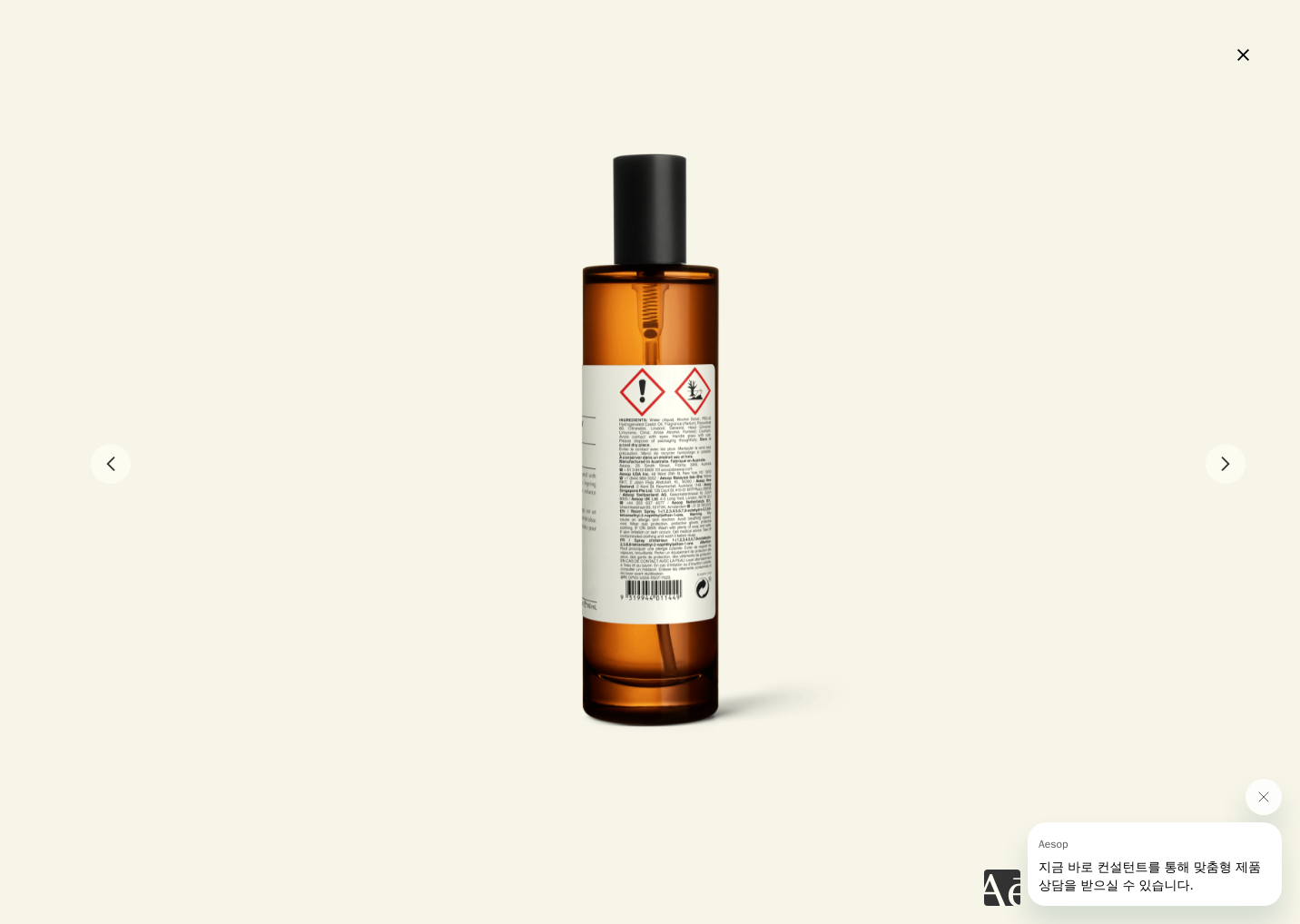 click on "close" at bounding box center [1243, 54] 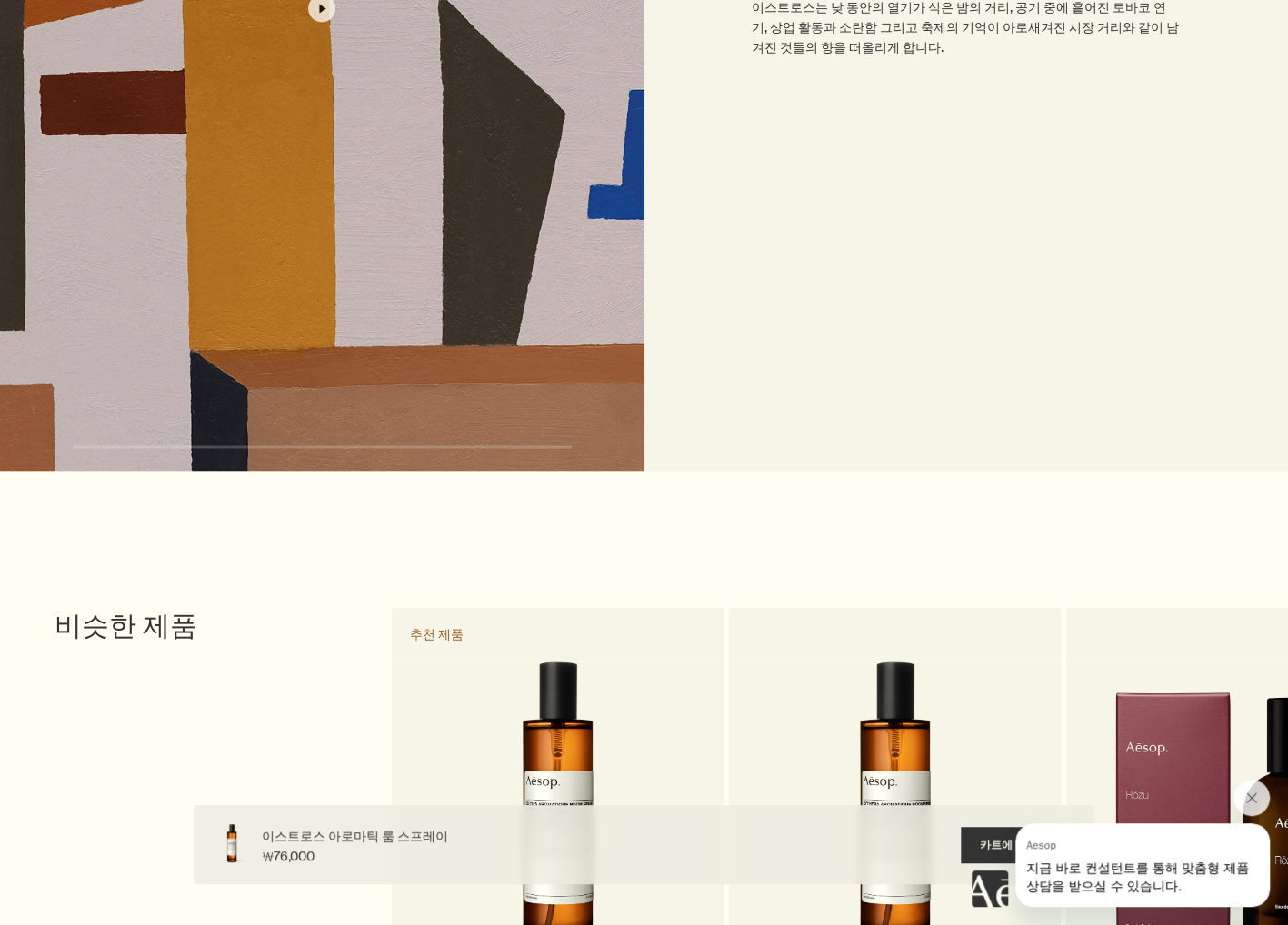 scroll, scrollTop: 2272, scrollLeft: 0, axis: vertical 